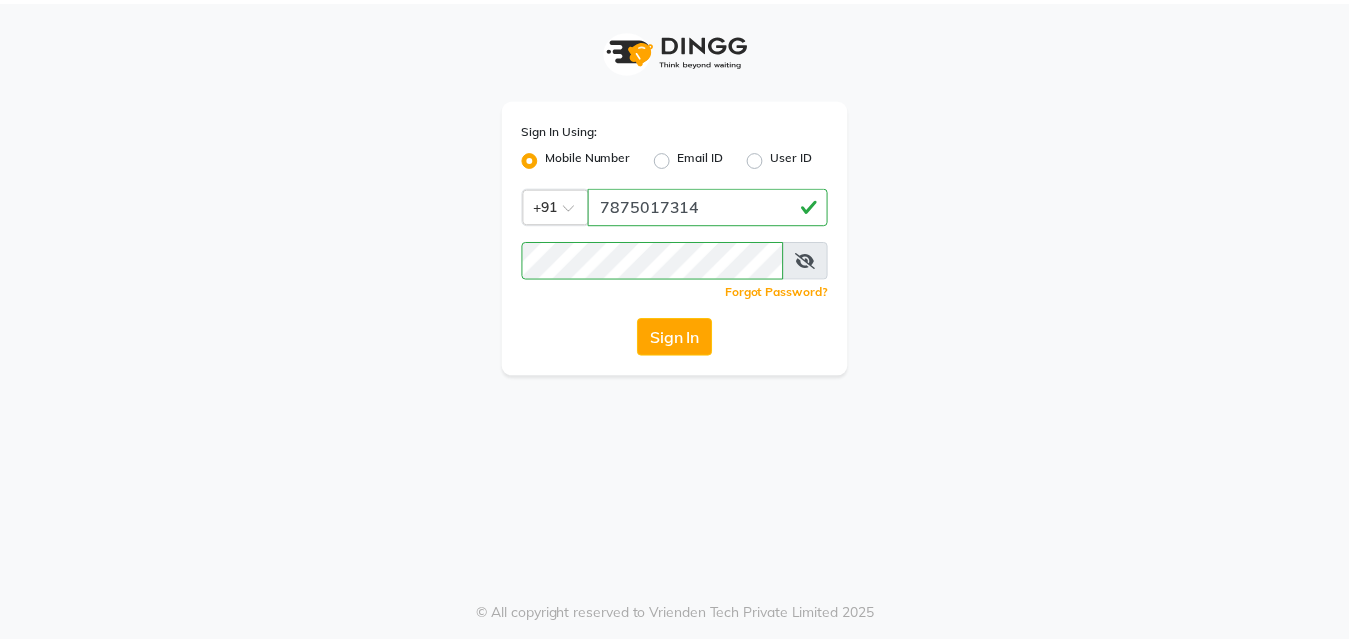 scroll, scrollTop: 0, scrollLeft: 0, axis: both 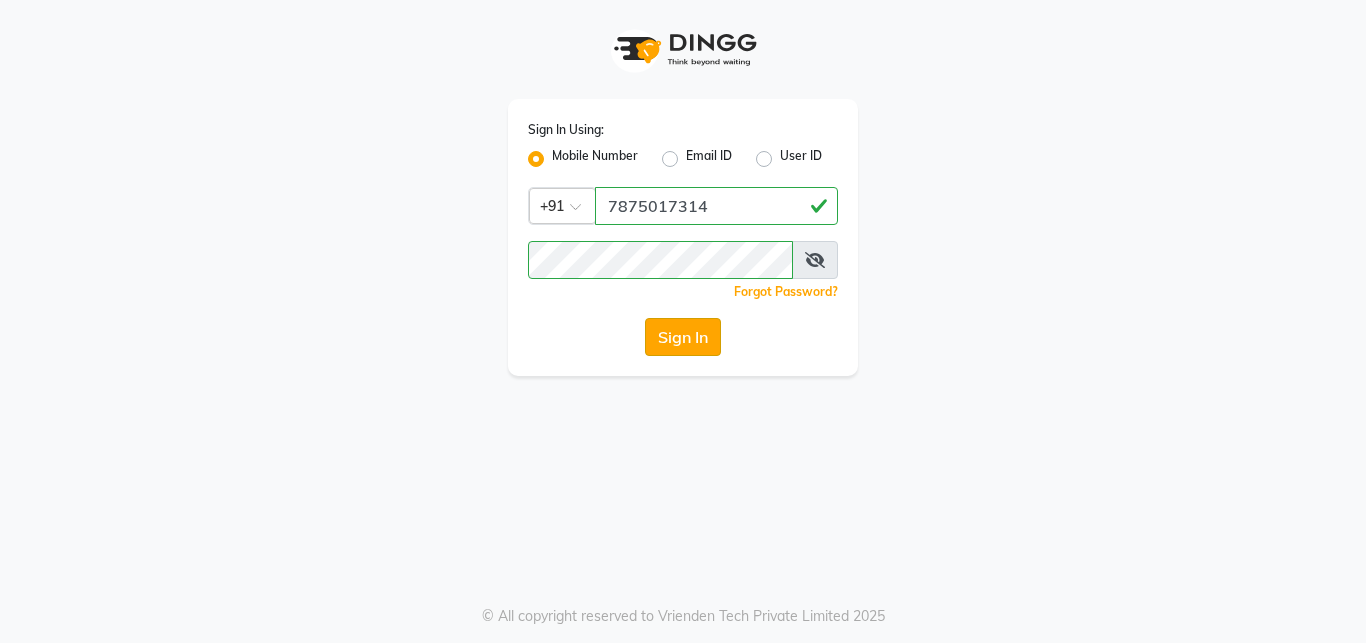 click on "Sign In" 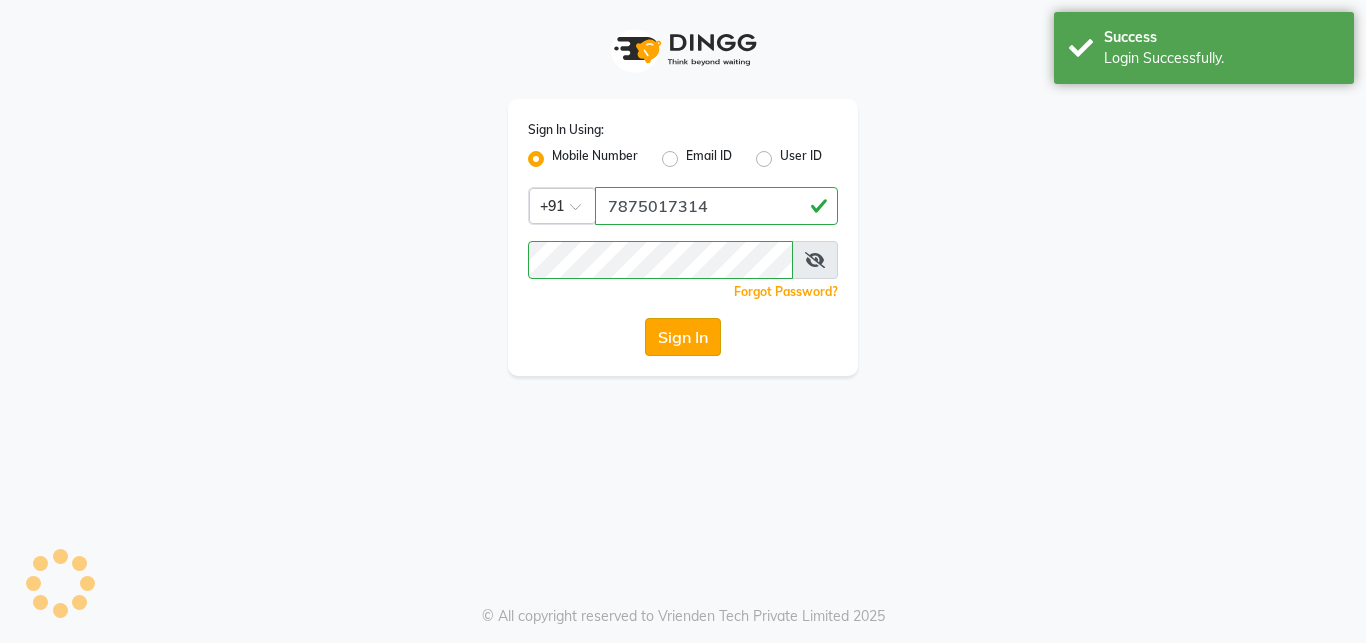 click on "Sign In" 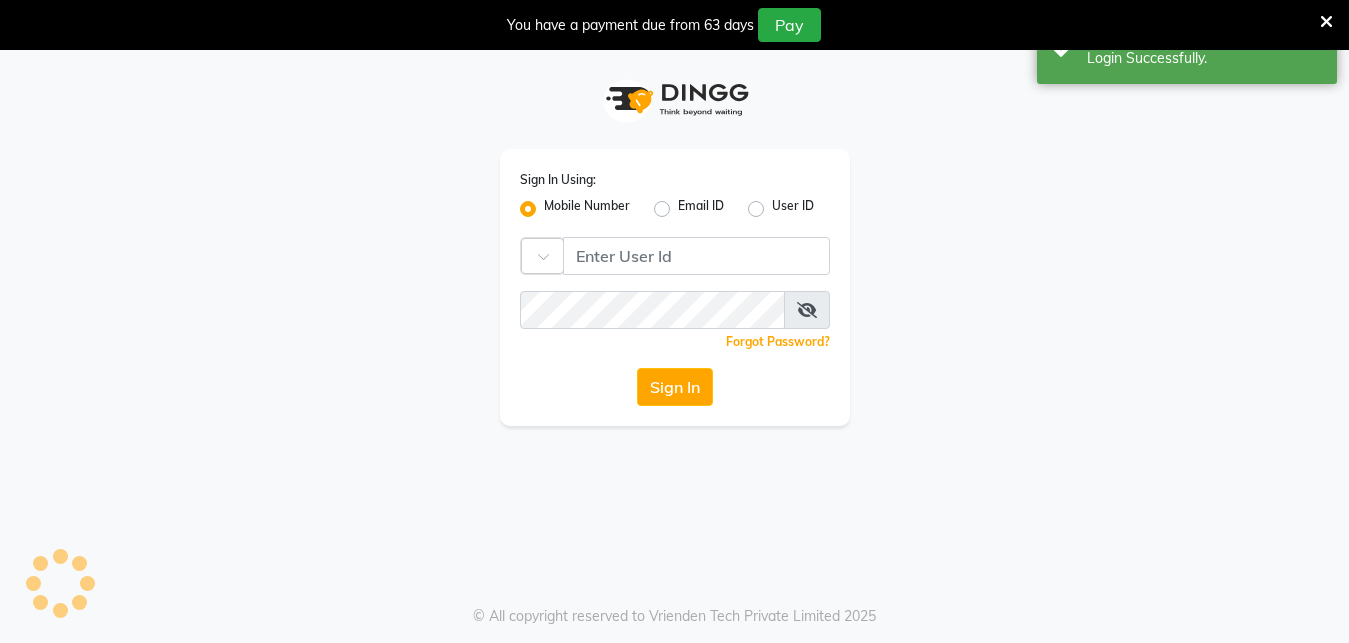 type on "7875017314" 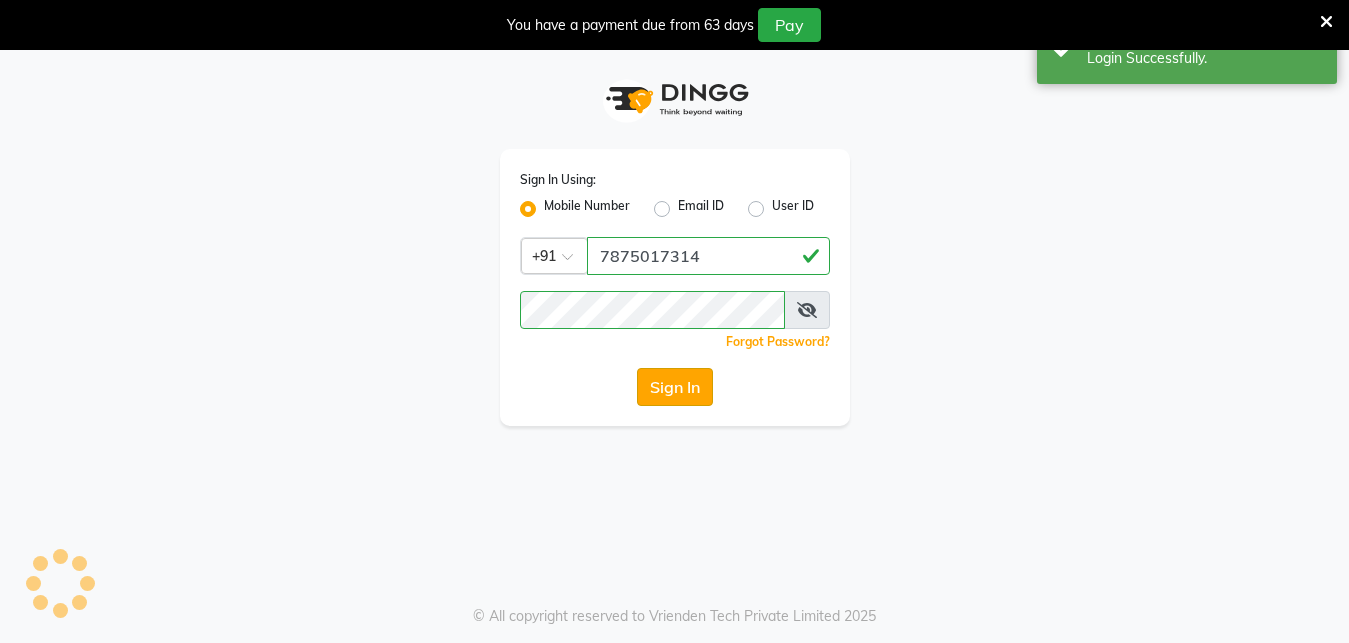 click on "Sign In" 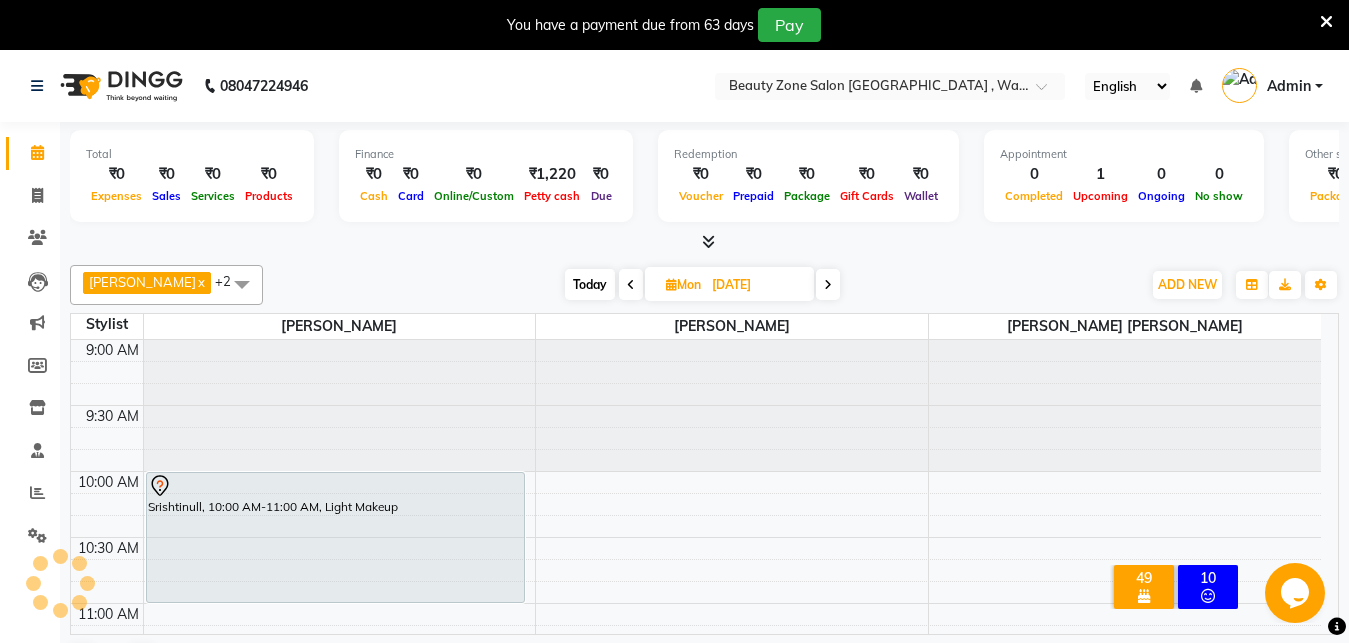 scroll, scrollTop: 0, scrollLeft: 0, axis: both 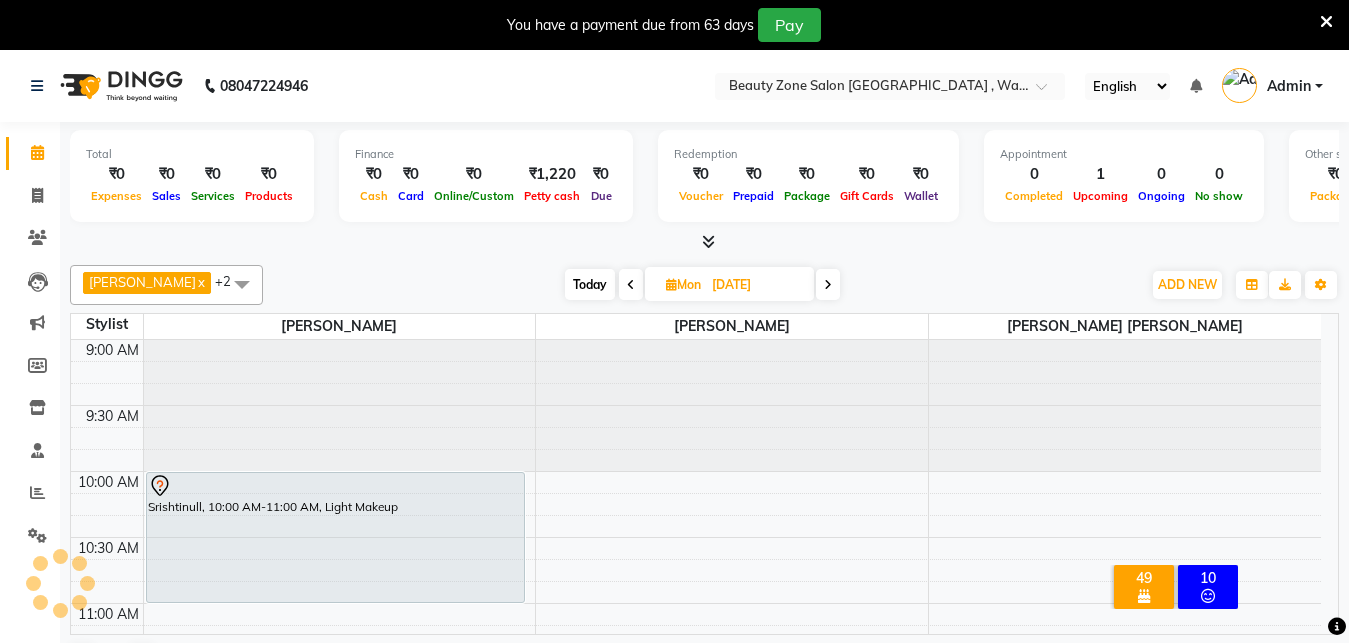click at bounding box center [828, 285] 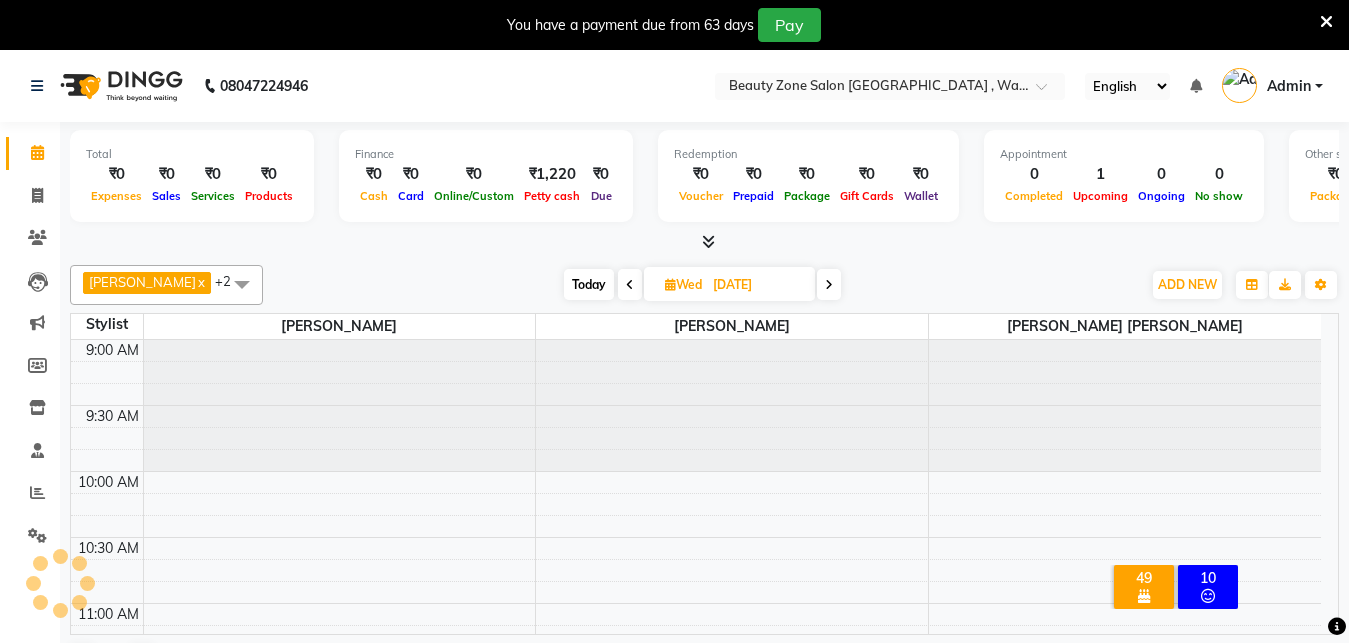 click at bounding box center (829, 285) 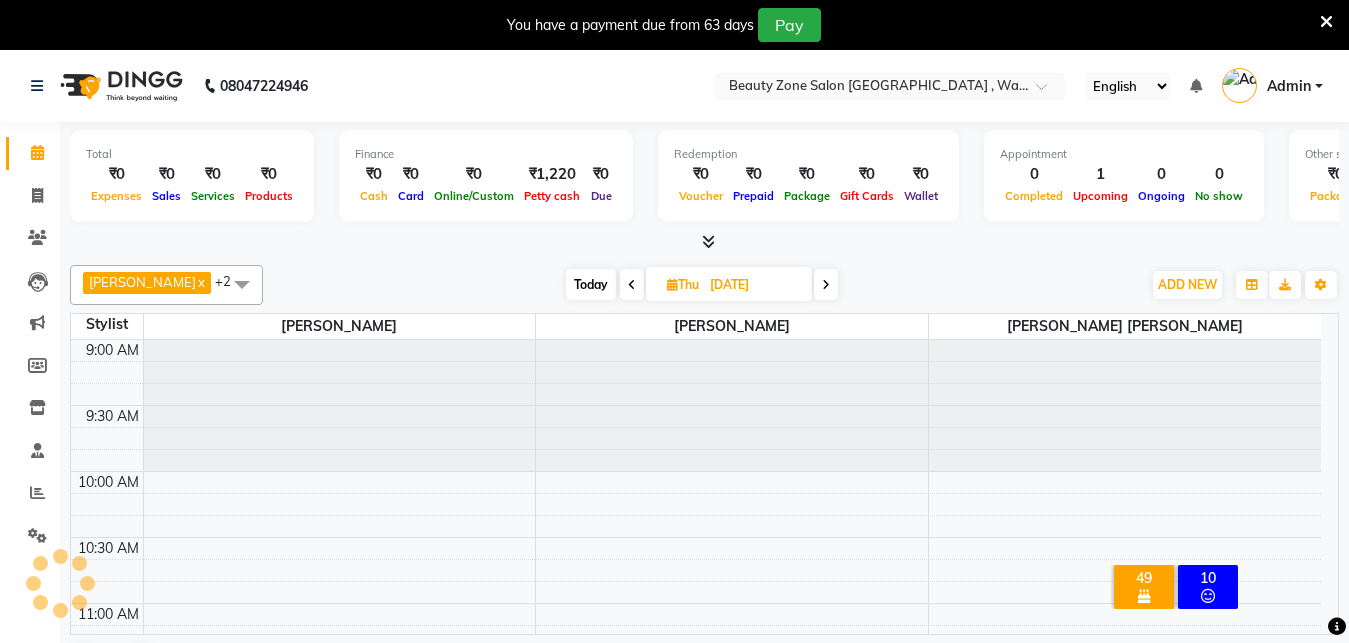 click at bounding box center [826, 285] 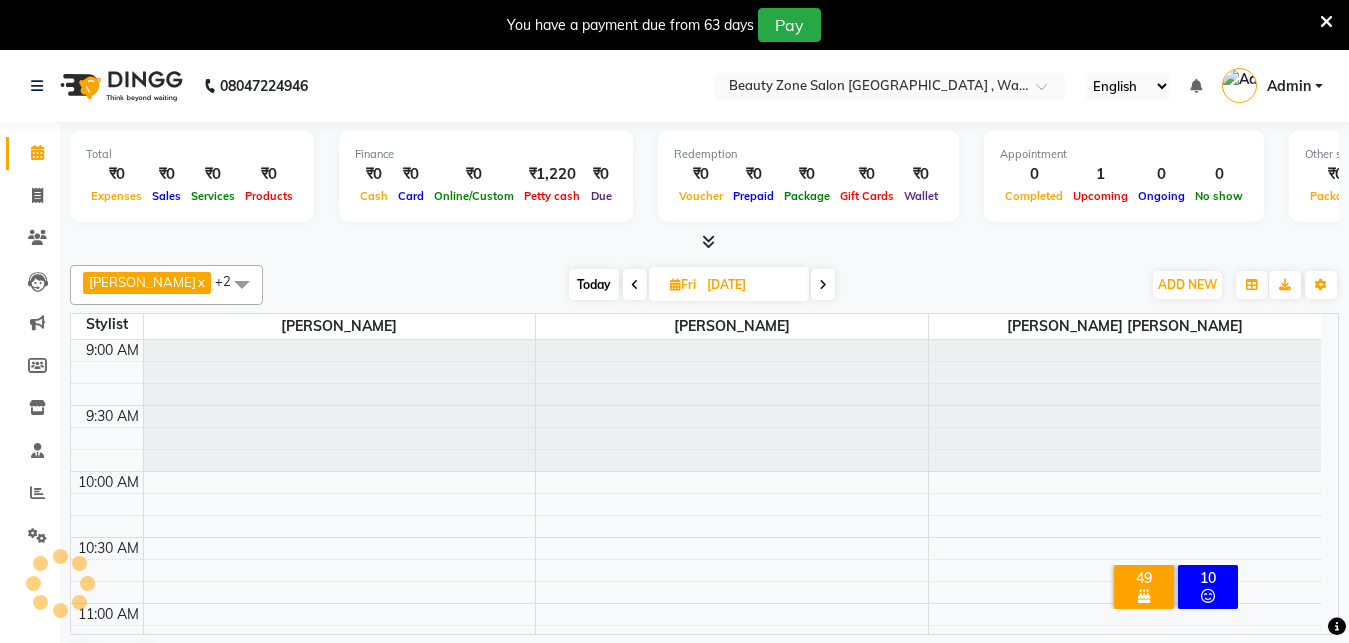 click at bounding box center [823, 284] 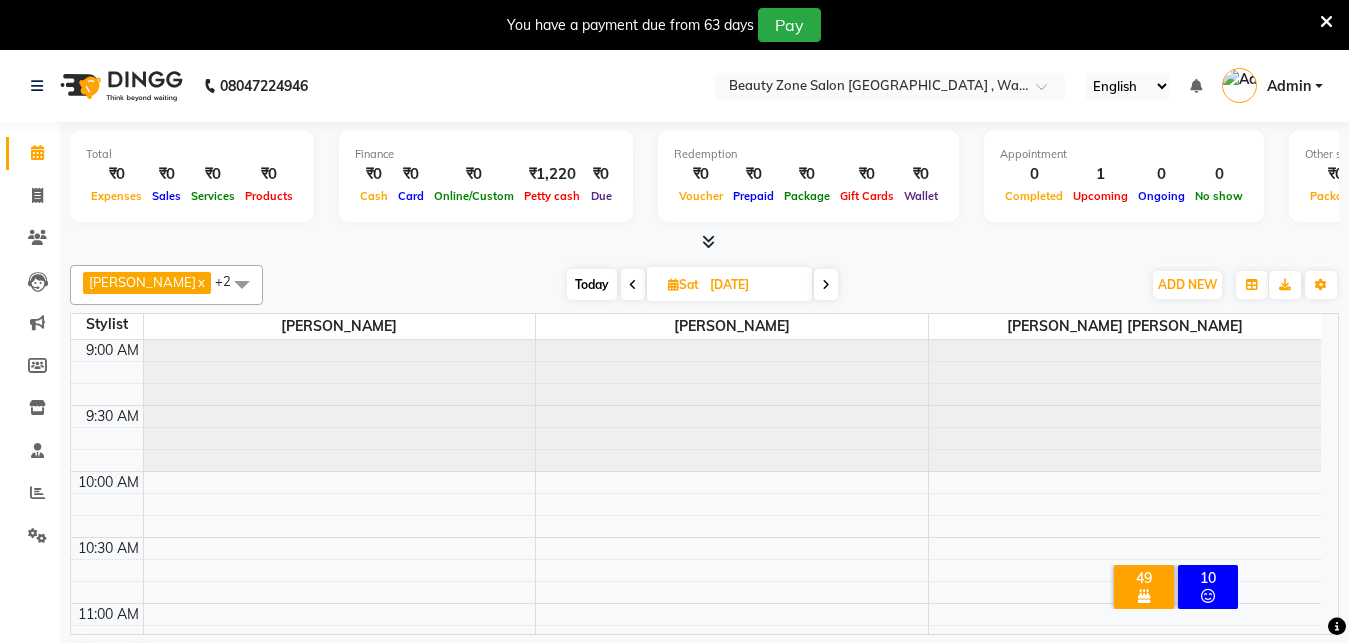 click on "Today" at bounding box center [592, 284] 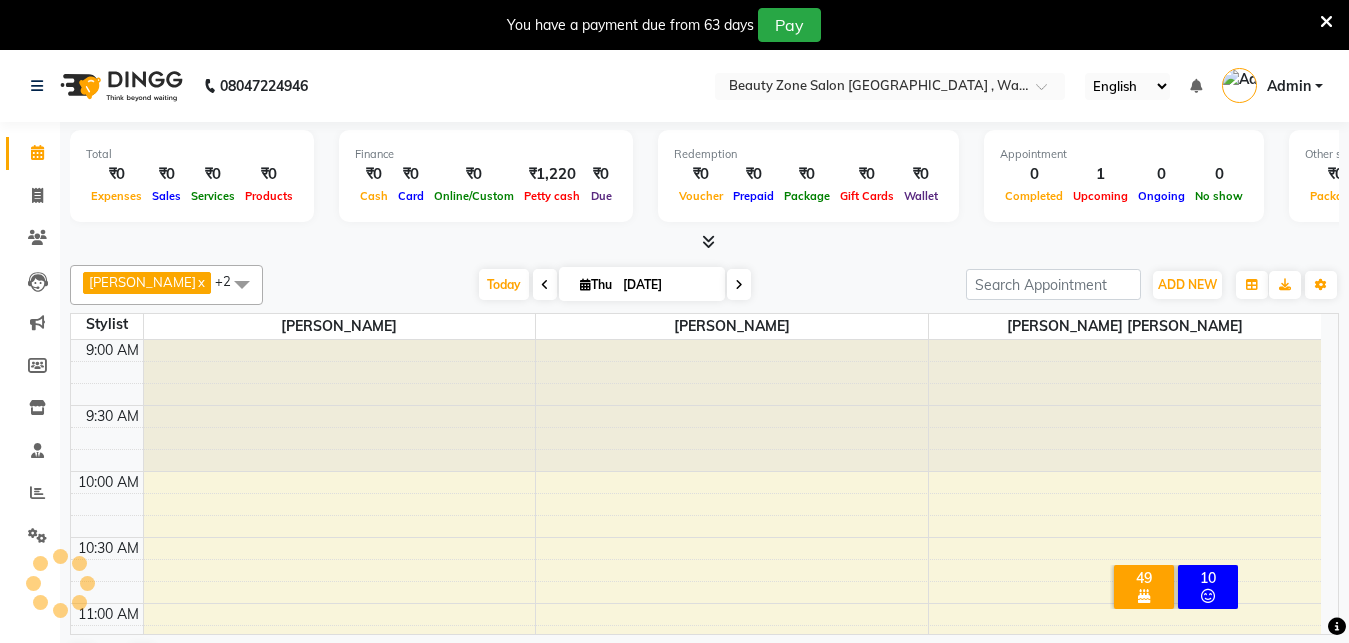 click at bounding box center (739, 284) 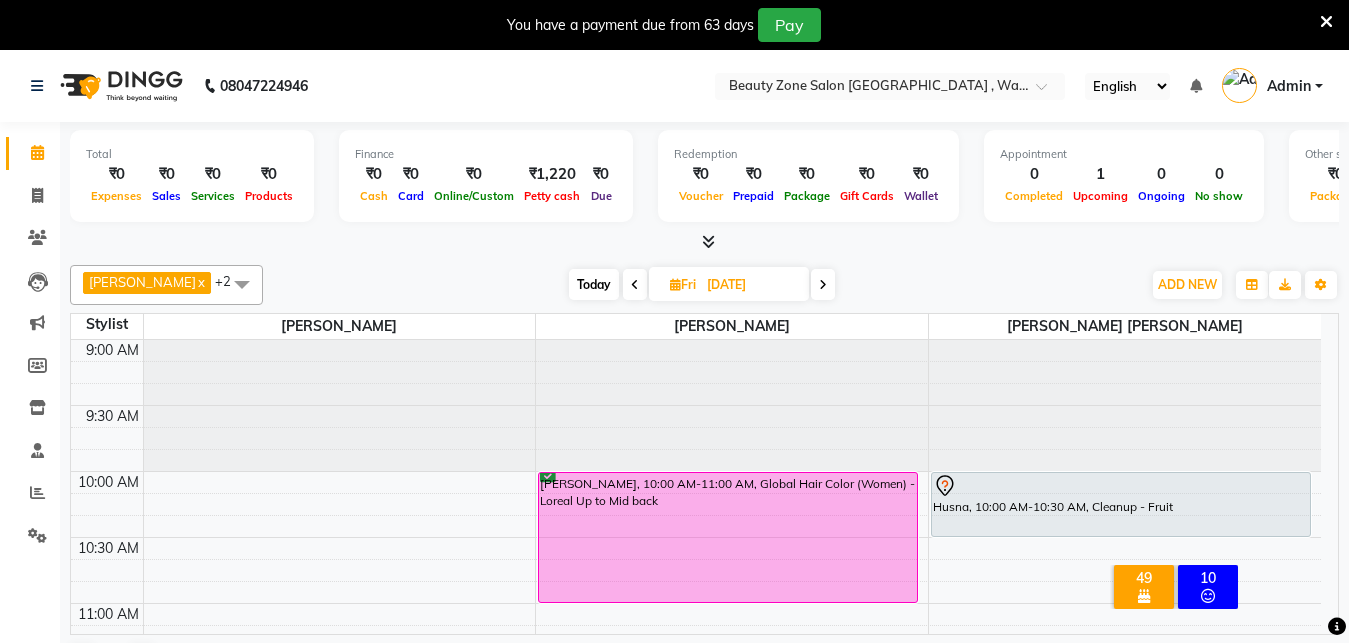 click at bounding box center (823, 284) 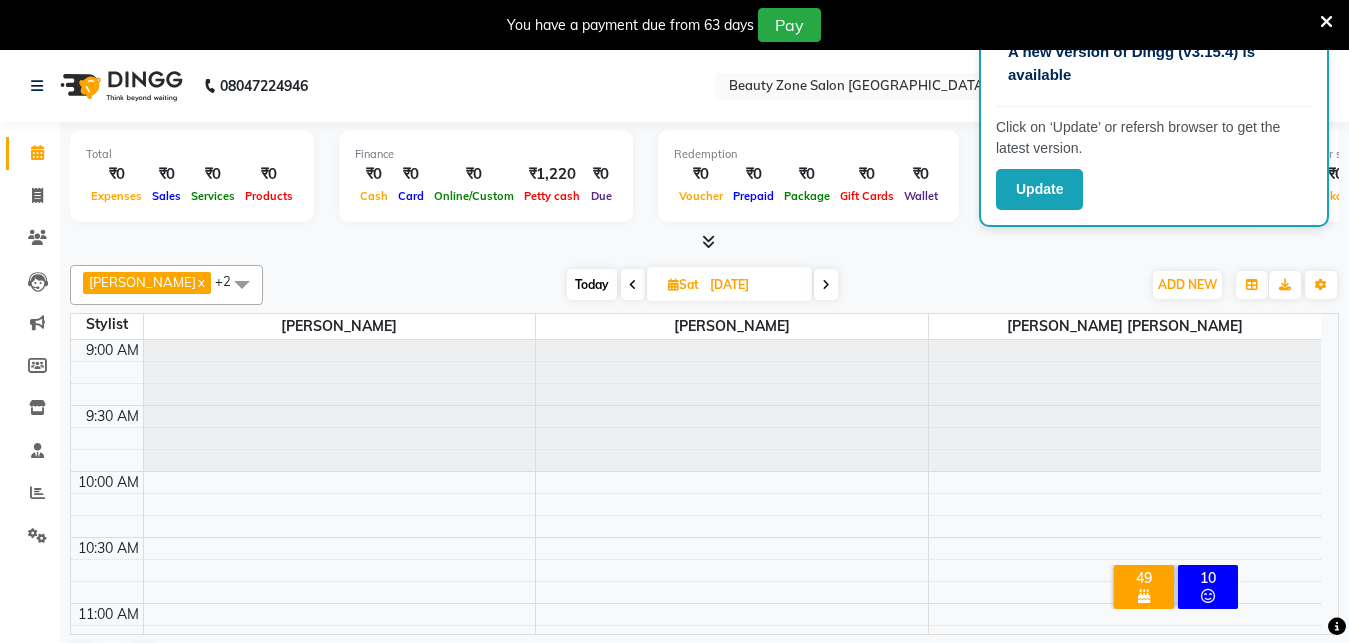 scroll, scrollTop: 1552, scrollLeft: 0, axis: vertical 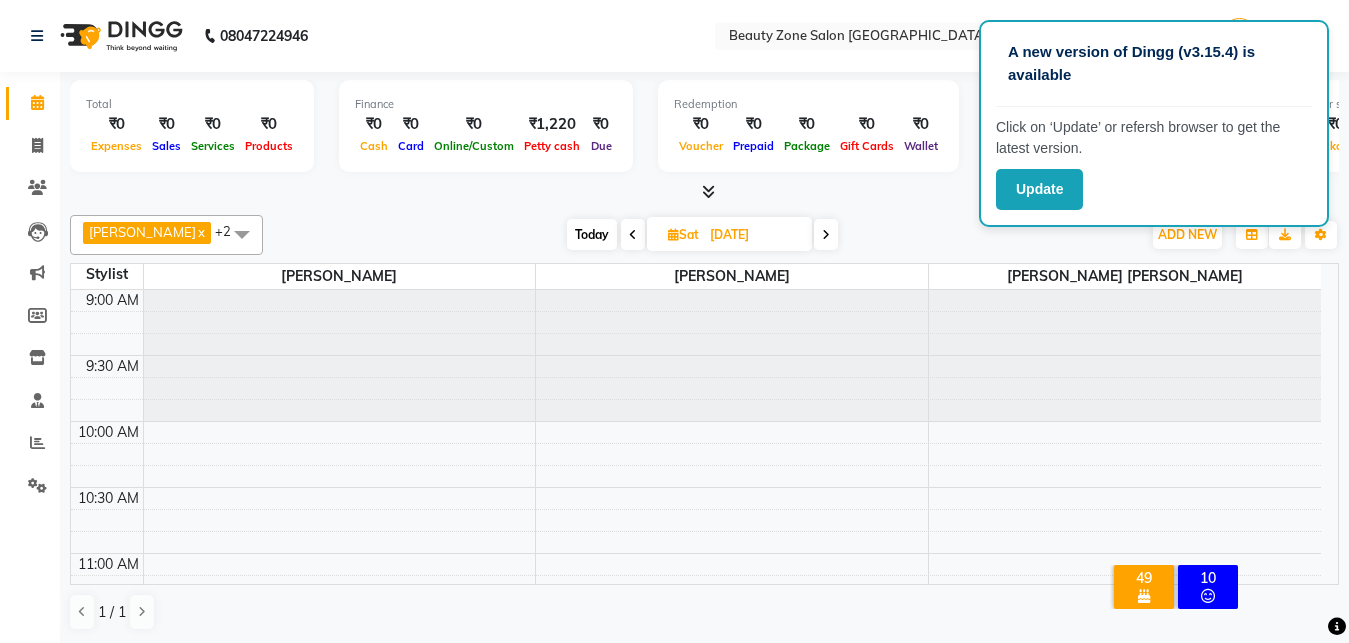 click on "08047224946 Select Location × Beauty Zone Salon Makeup Studio & Academy , Wanowrie Pune 411040 English ENGLISH Español العربية मराठी हिंदी ગુજરાતી தமிழ் 中文 Notifications nothing to show Admin Manage Profile Change Password Sign out  Version:3.14.0" 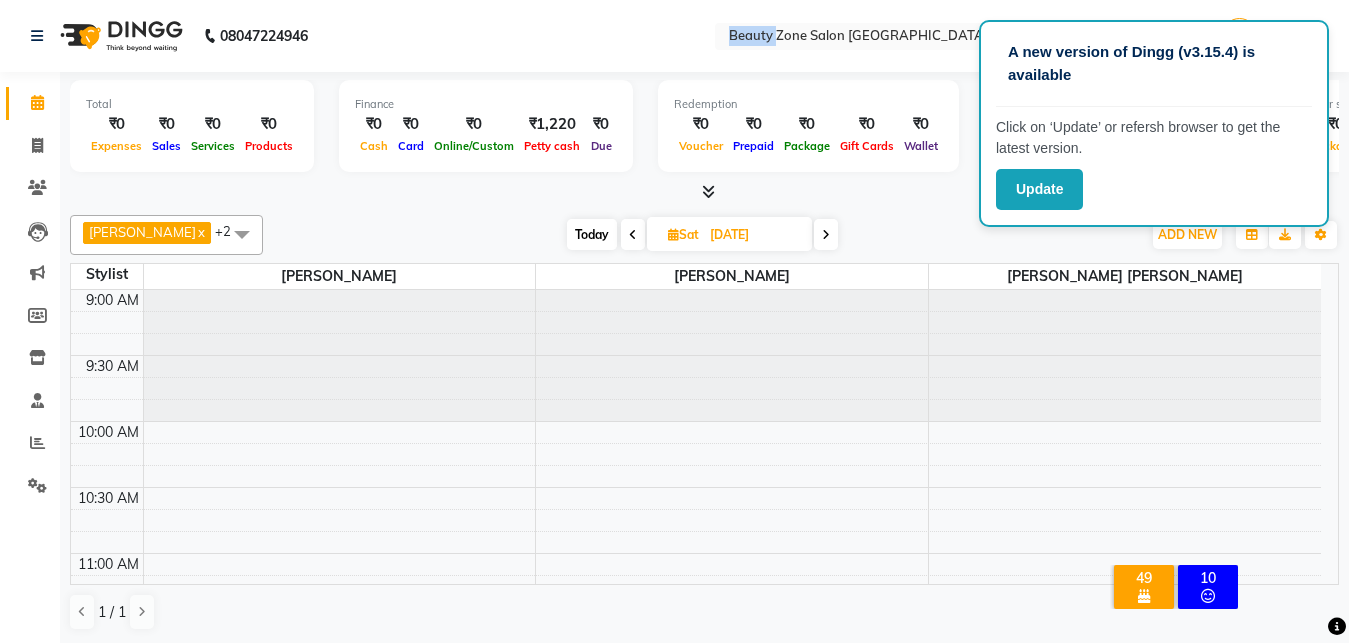 click on "08047224946 Select Location × Beauty Zone Salon Makeup Studio & Academy , Wanowrie Pune 411040 English ENGLISH Español العربية मराठी हिंदी ગુજરાતી தமிழ் 中文 Notifications nothing to show Admin Manage Profile Change Password Sign out  Version:3.14.0" 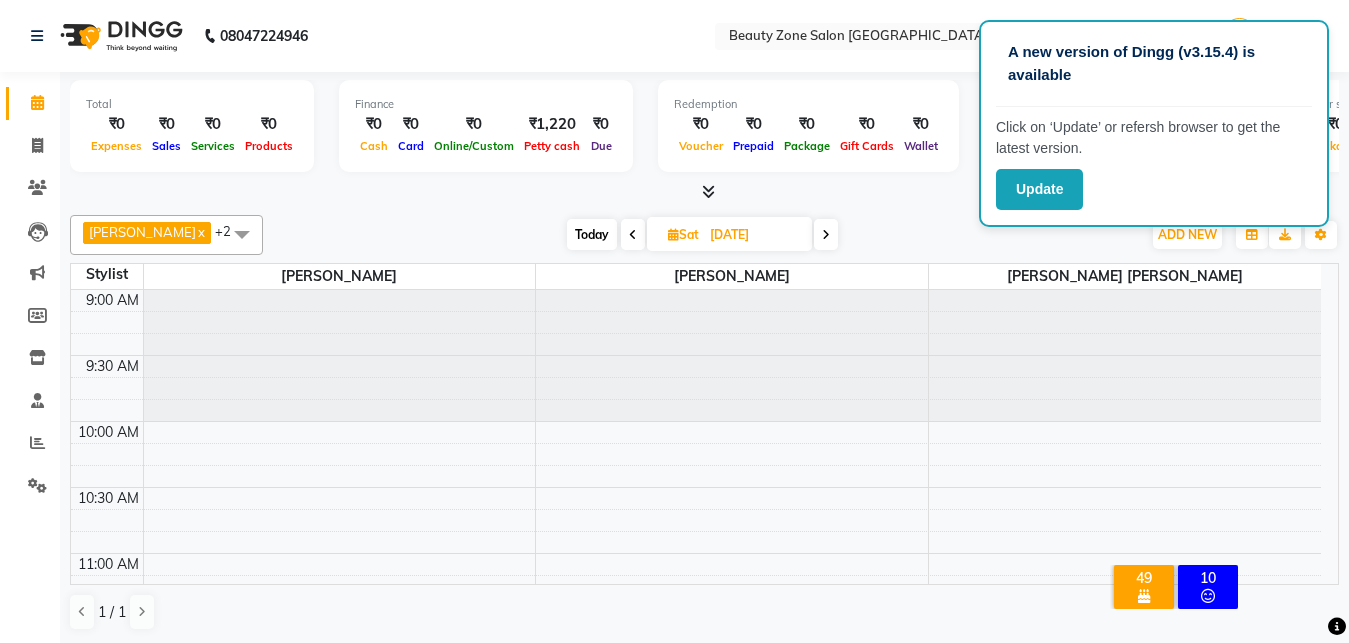 click on "08047224946 Select Location × Beauty Zone Salon Makeup Studio & Academy , Wanowrie Pune 411040 English ENGLISH Español العربية मराठी हिंदी ગુજરાતી தமிழ் 中文 Notifications nothing to show Admin Manage Profile Change Password Sign out  Version:3.14.0" 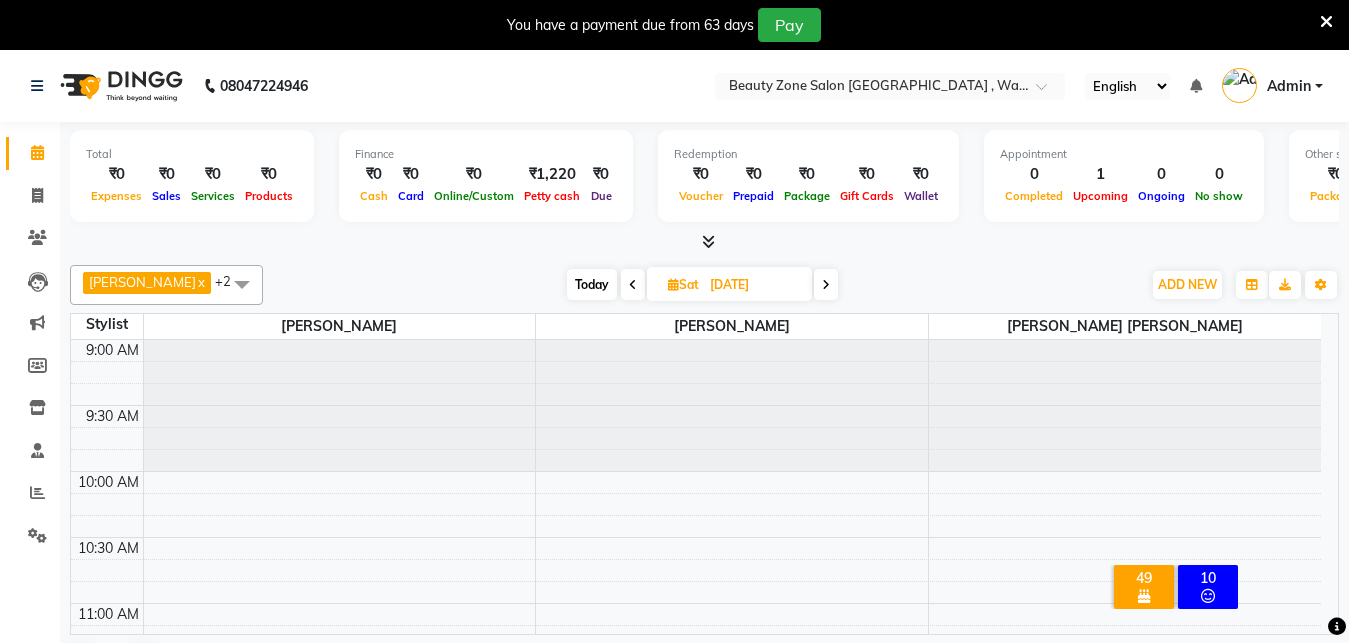 scroll, scrollTop: 0, scrollLeft: 0, axis: both 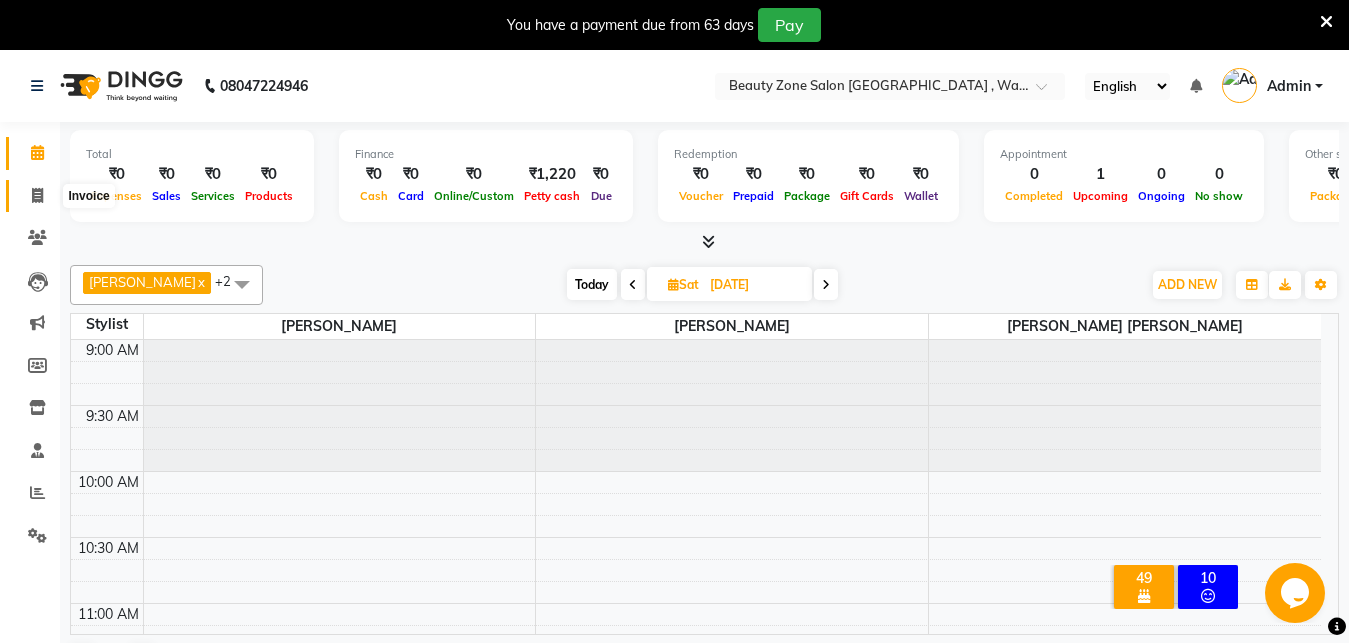 click 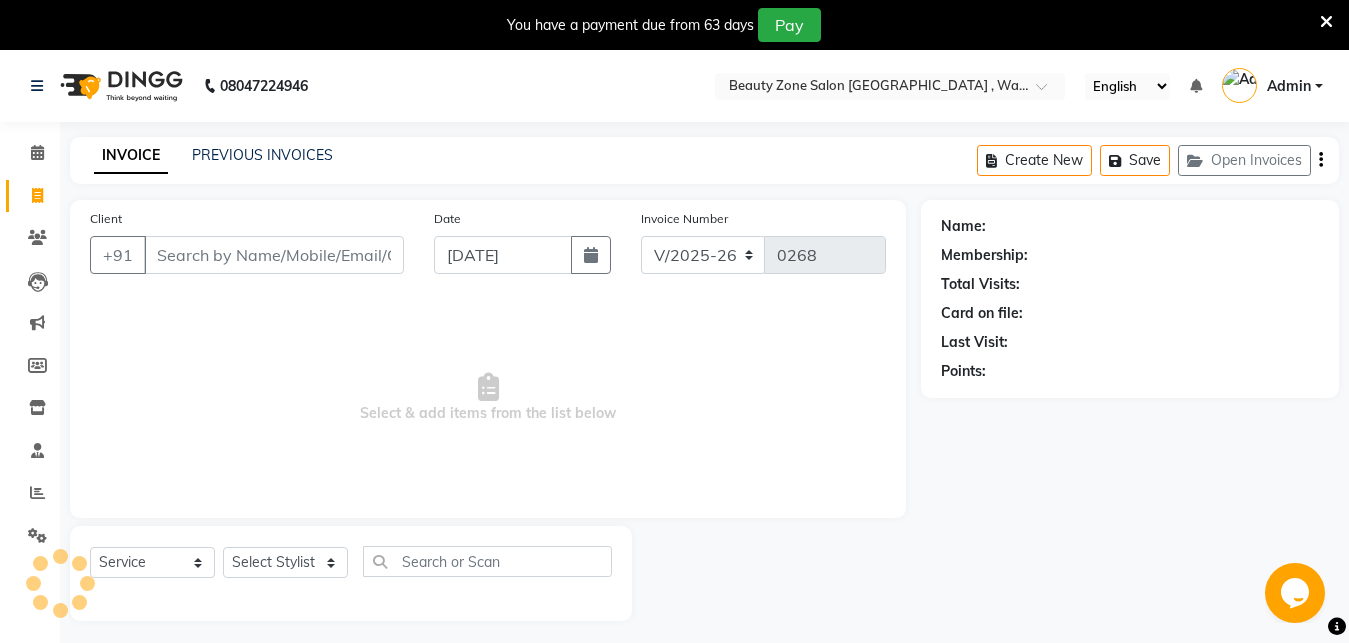 click 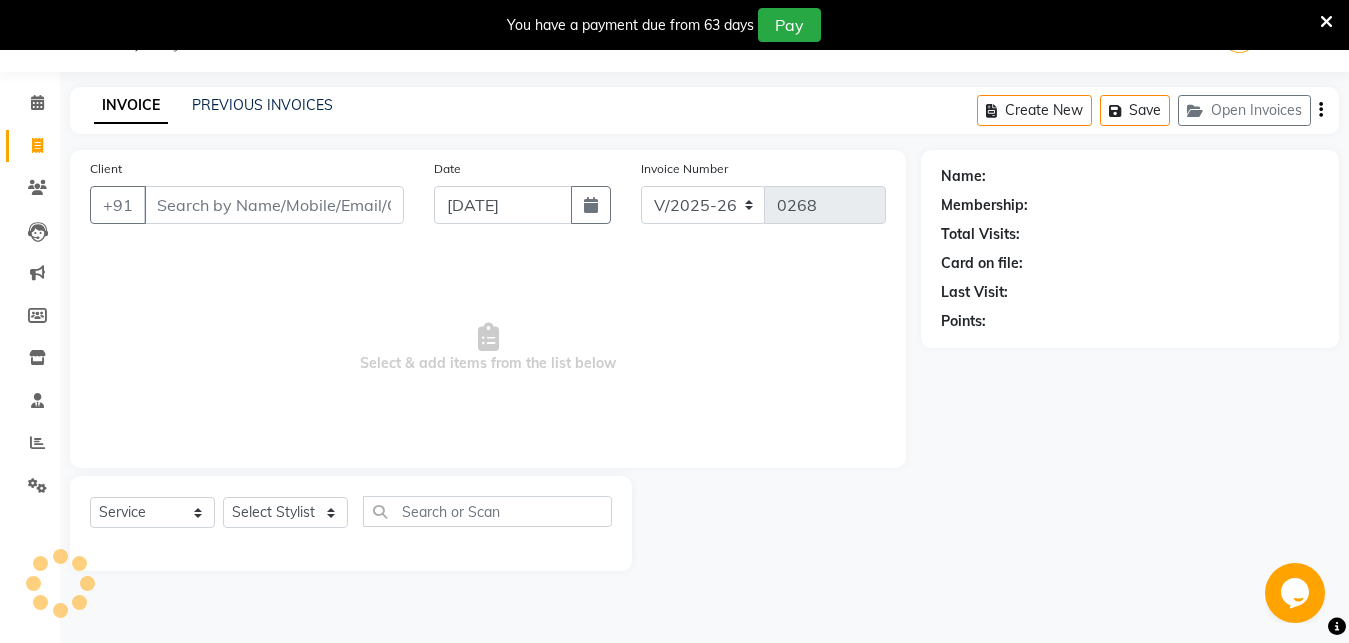 select on "4568" 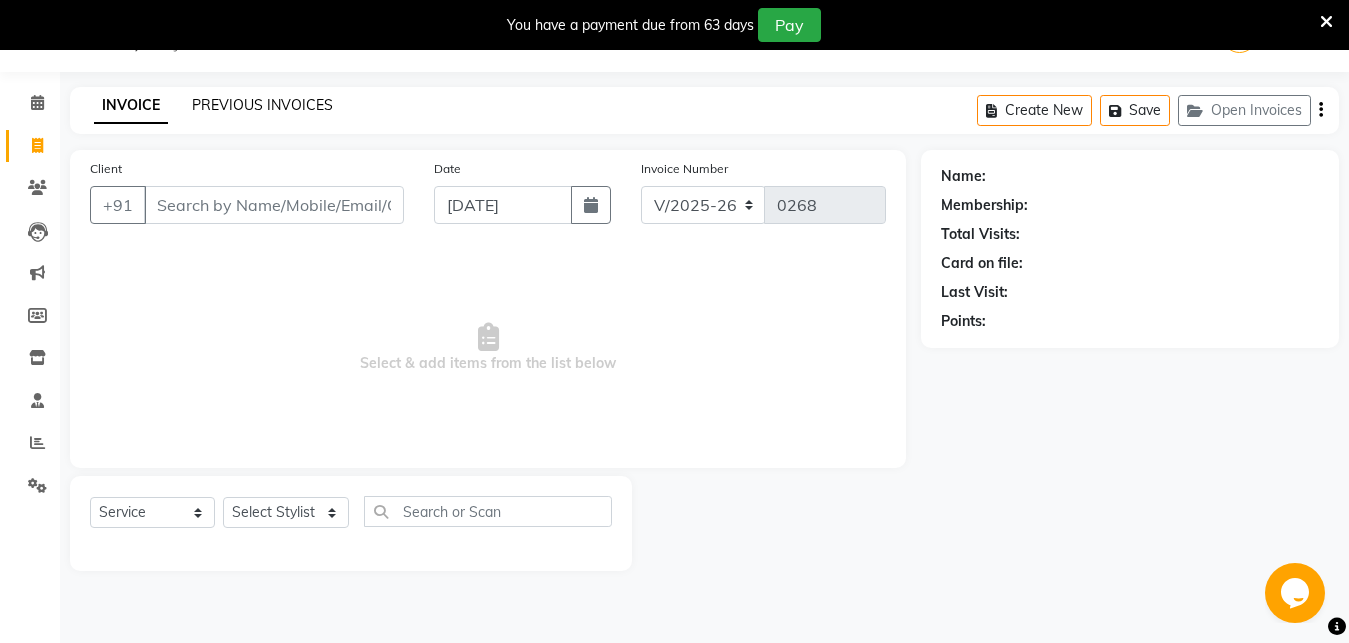 click on "PREVIOUS INVOICES" 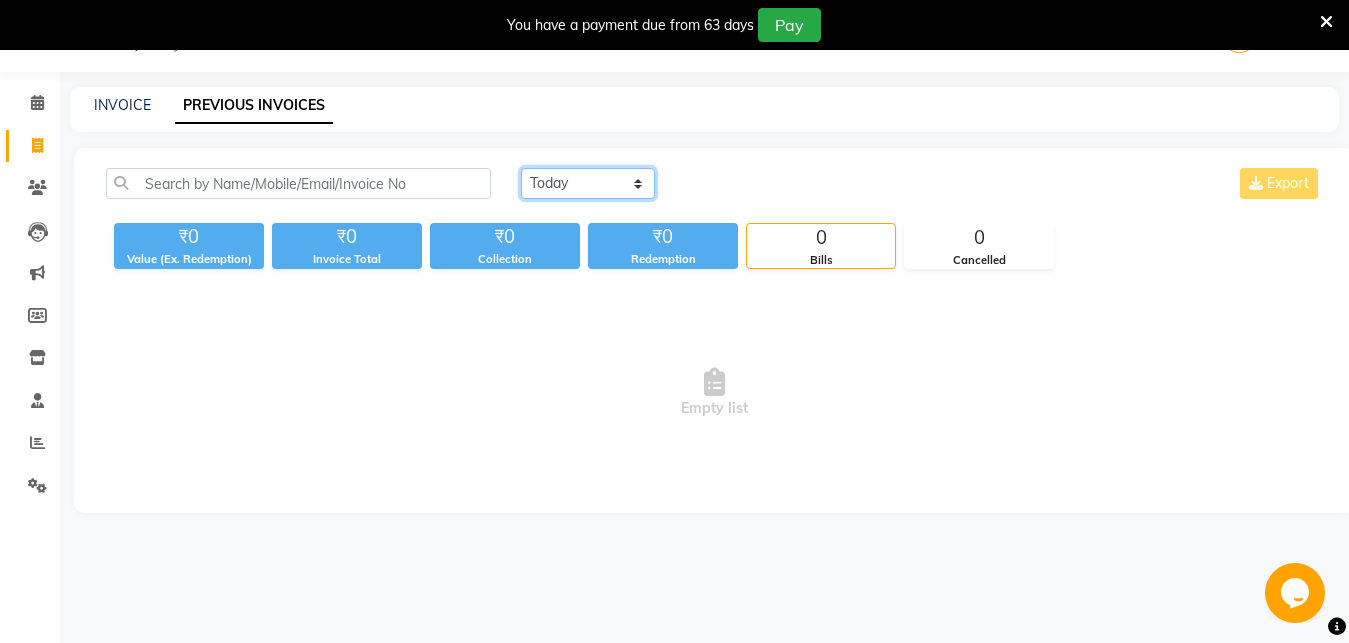 click on "Today Yesterday Custom Range" 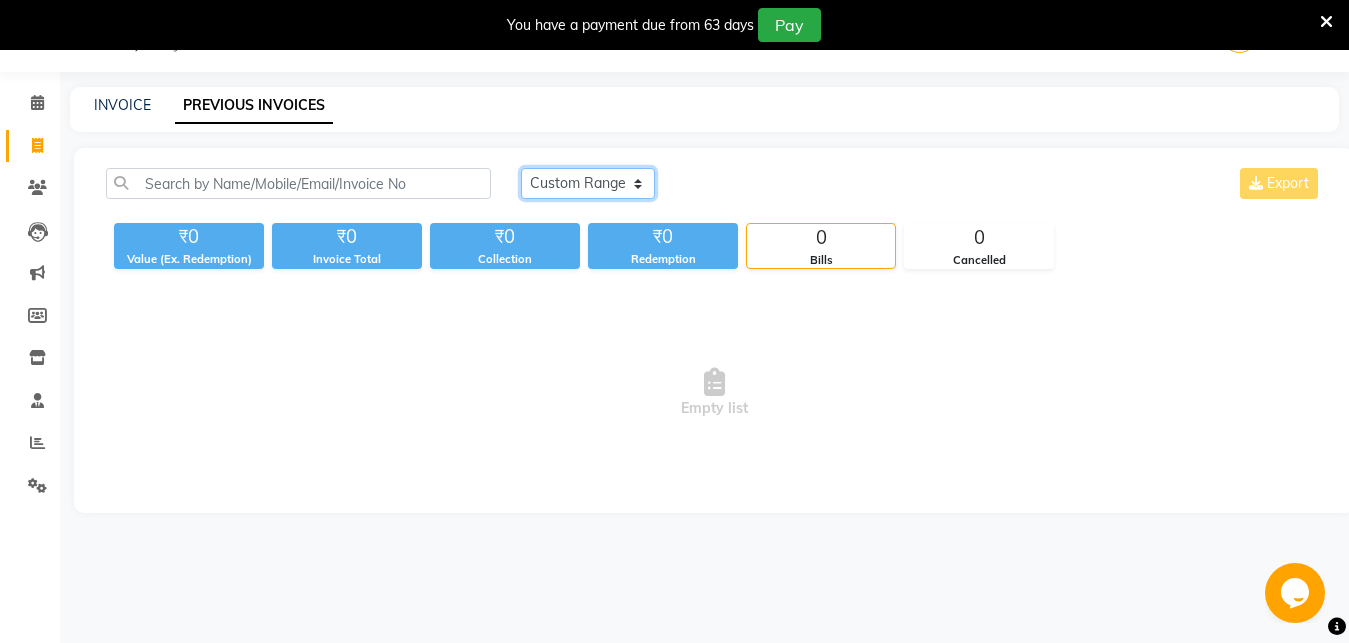 click on "Custom Range" 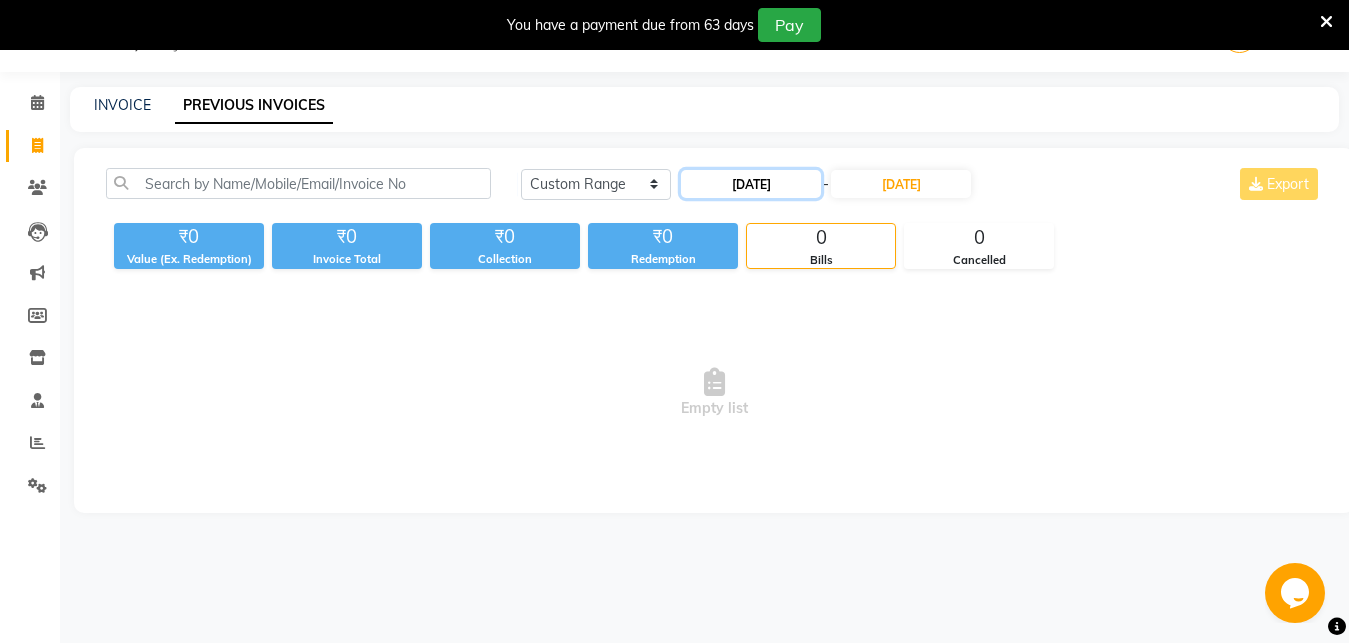 click on "10-07-2025" 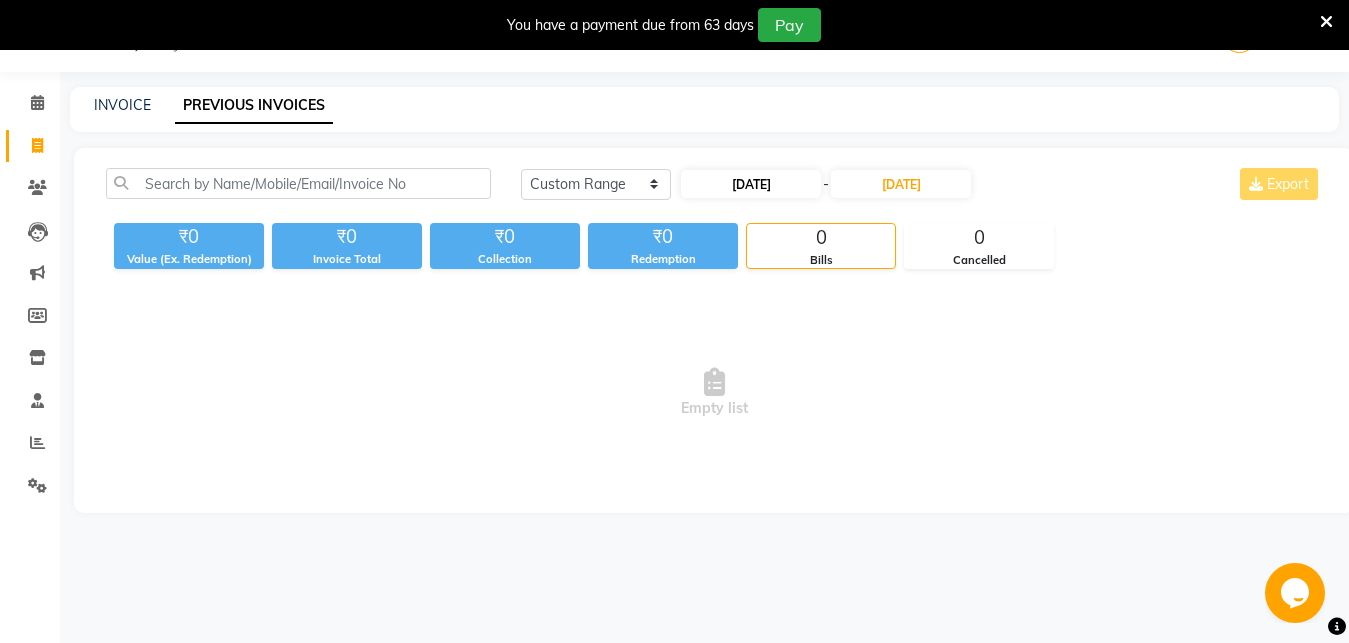 select on "7" 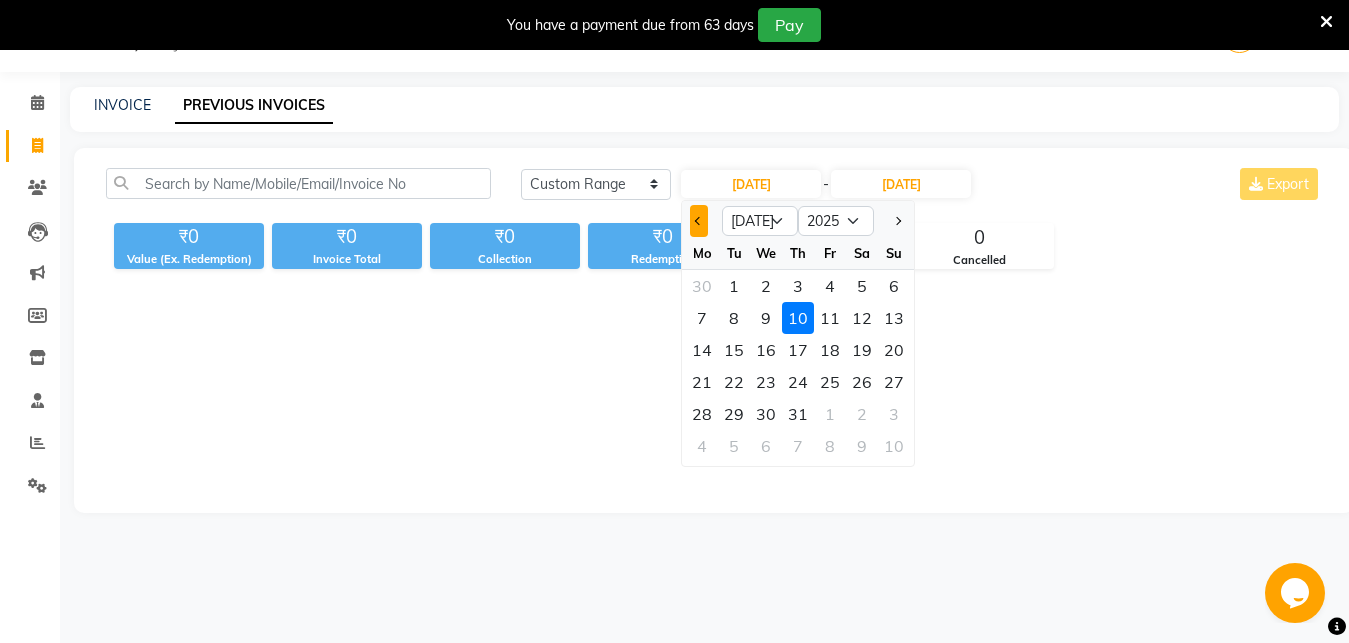click 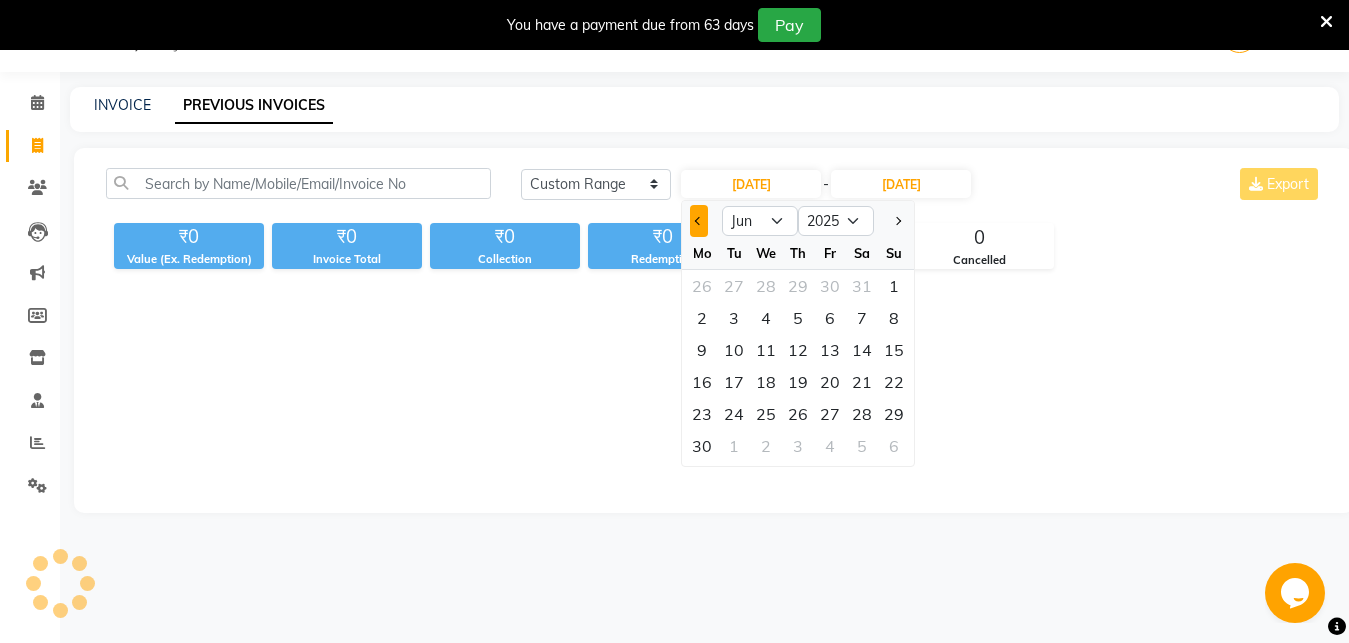 click 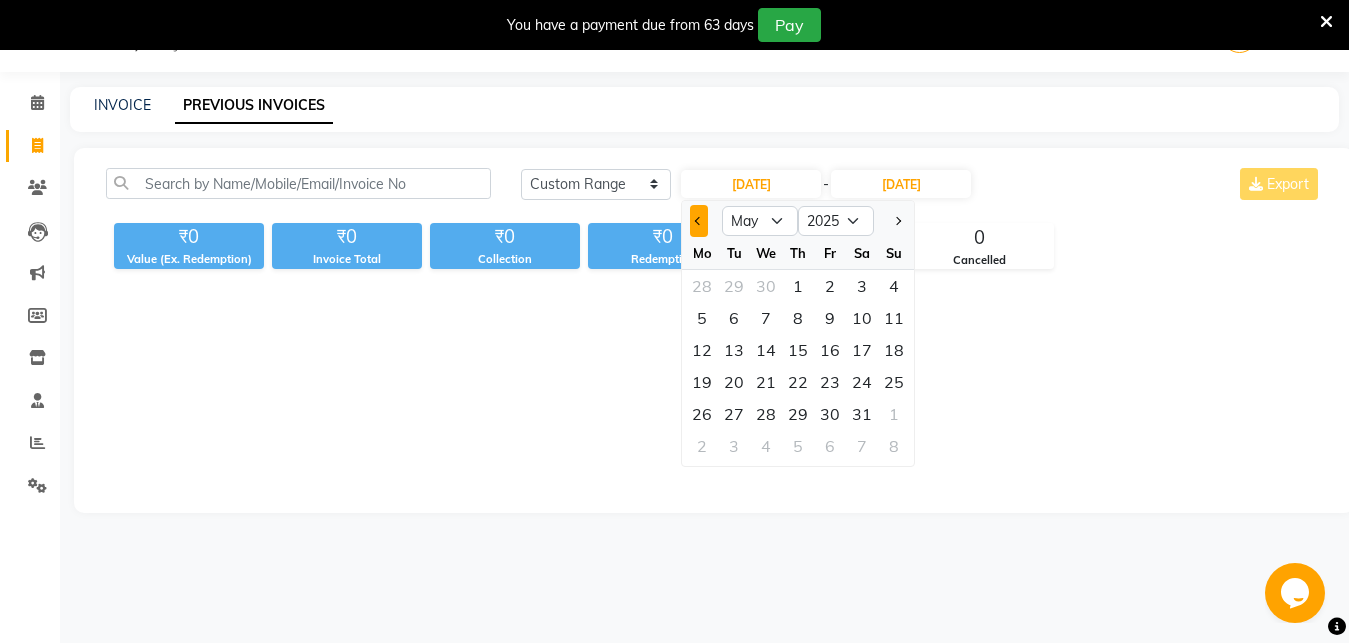 click 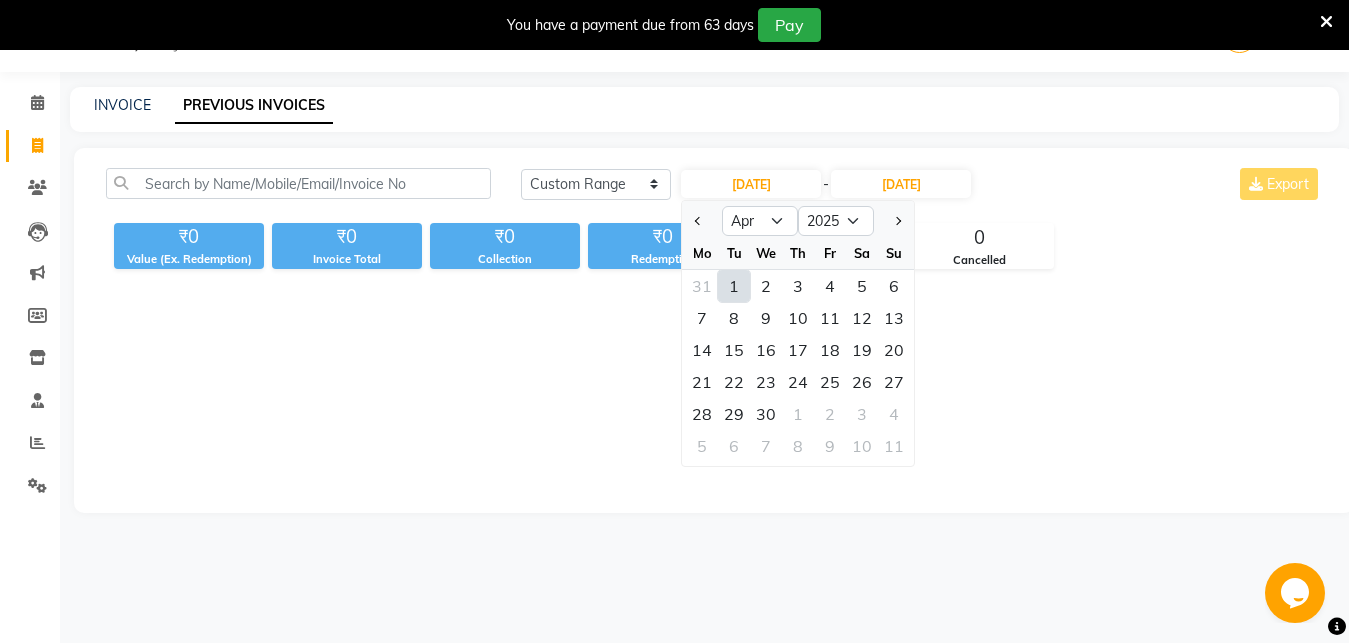 click on "1" 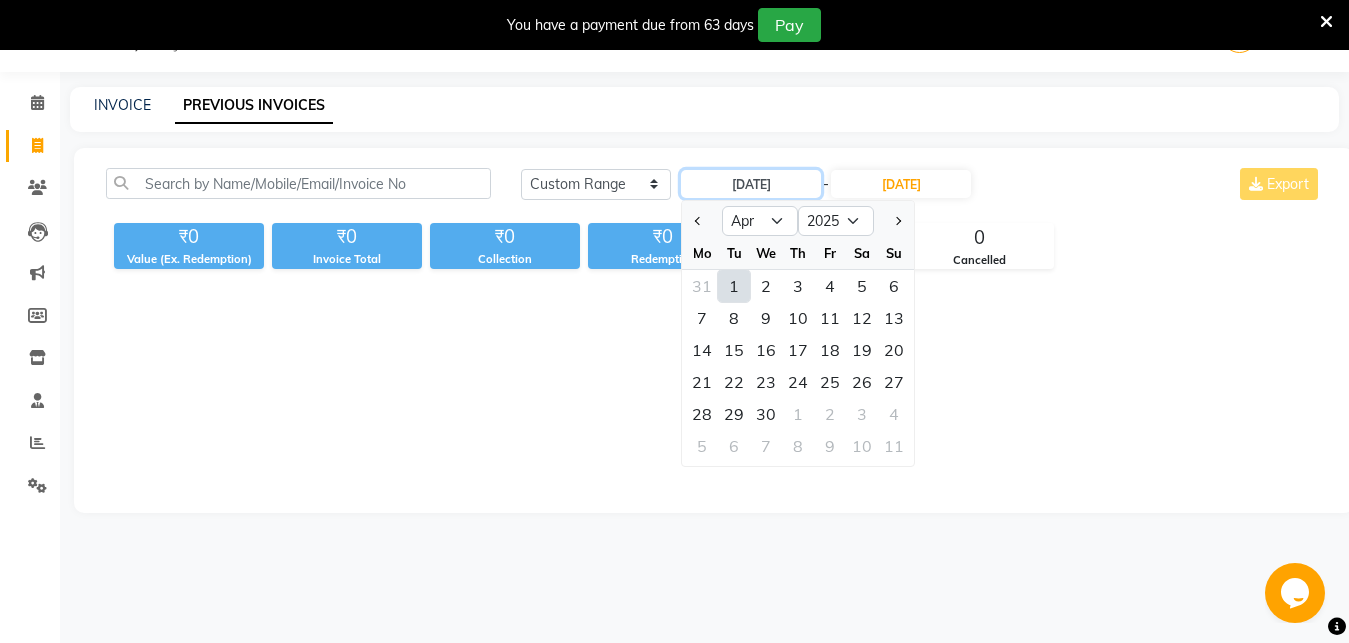 type on "01-04-2025" 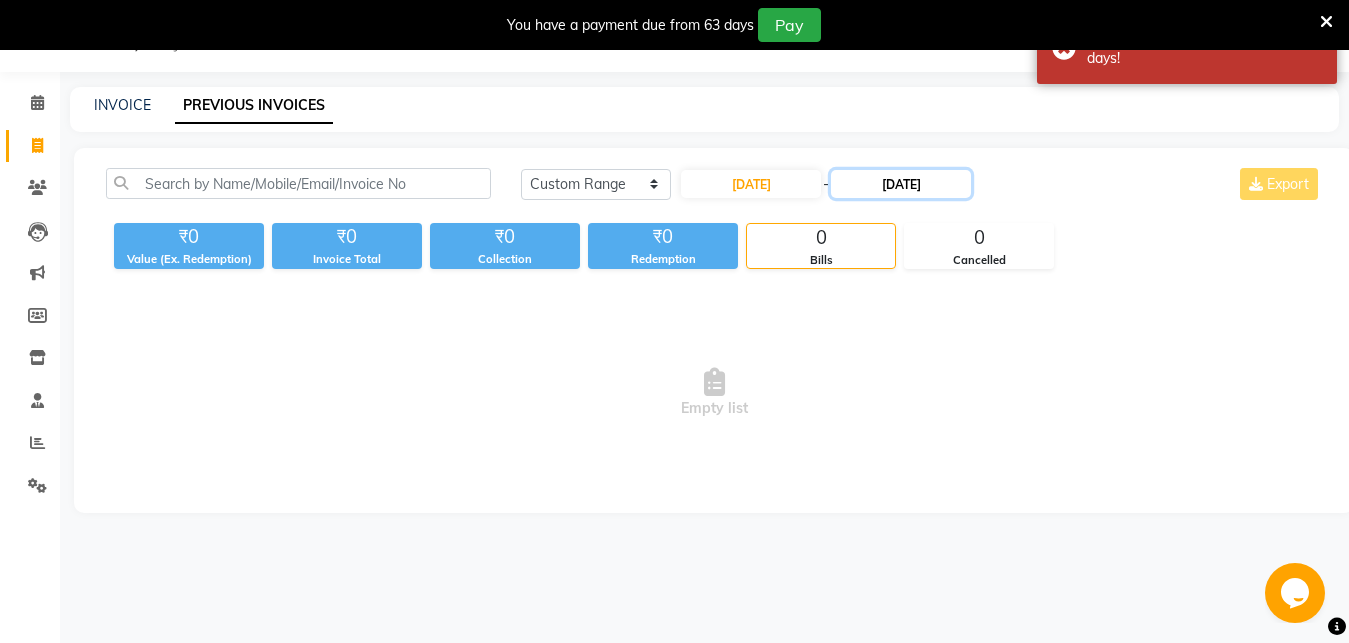click on "10-07-2025" 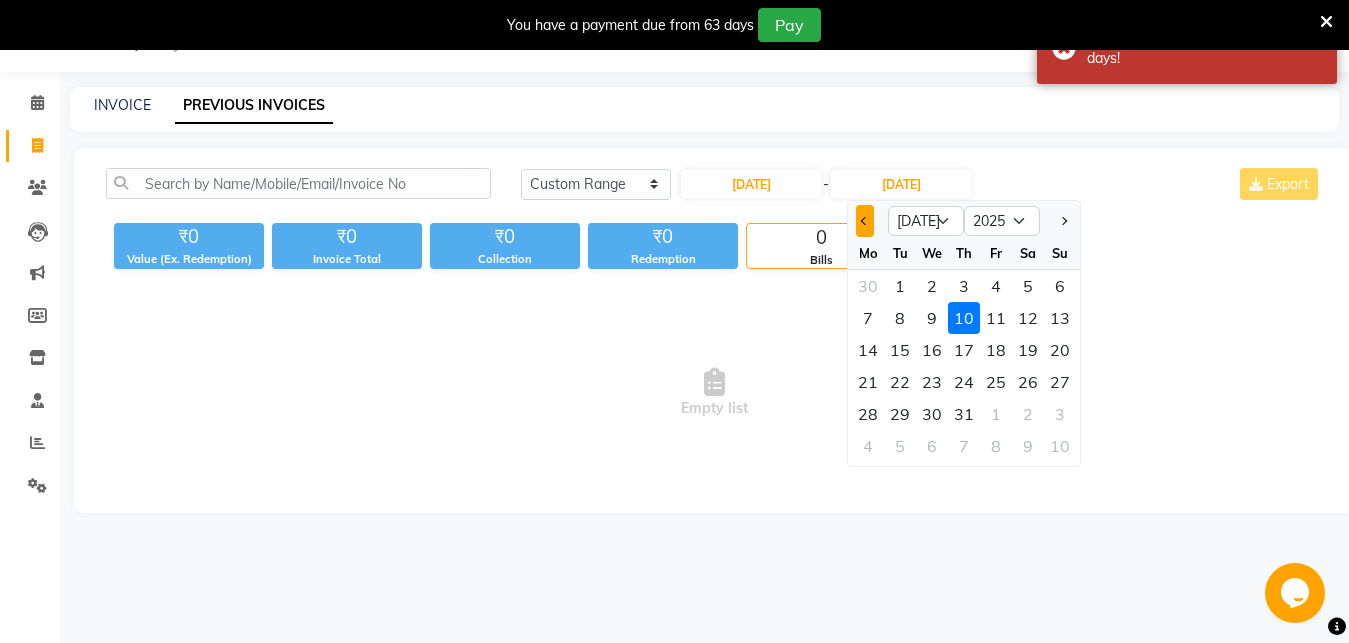 click 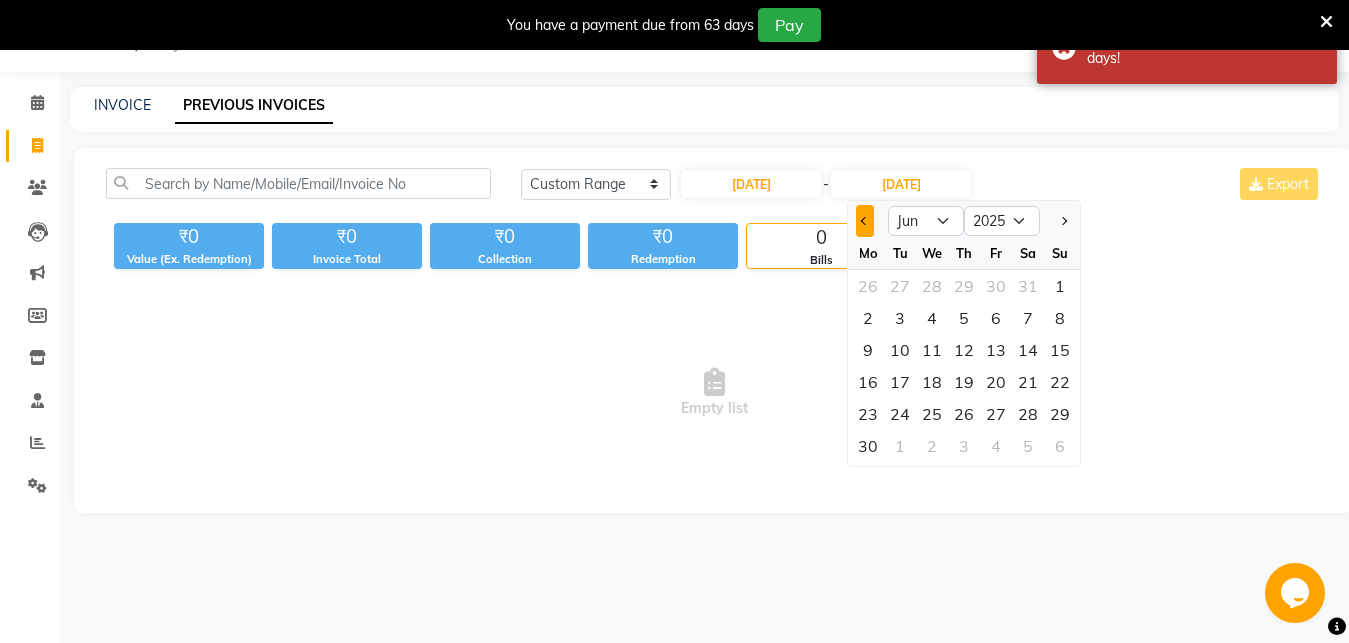click 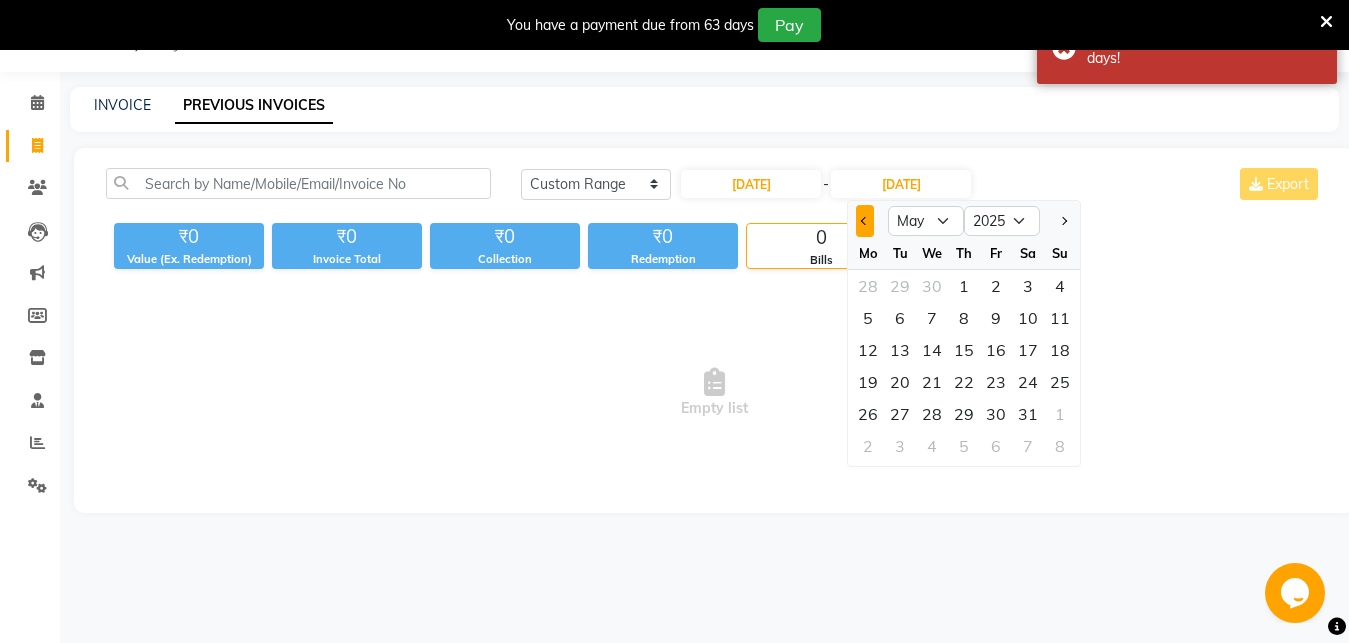 click 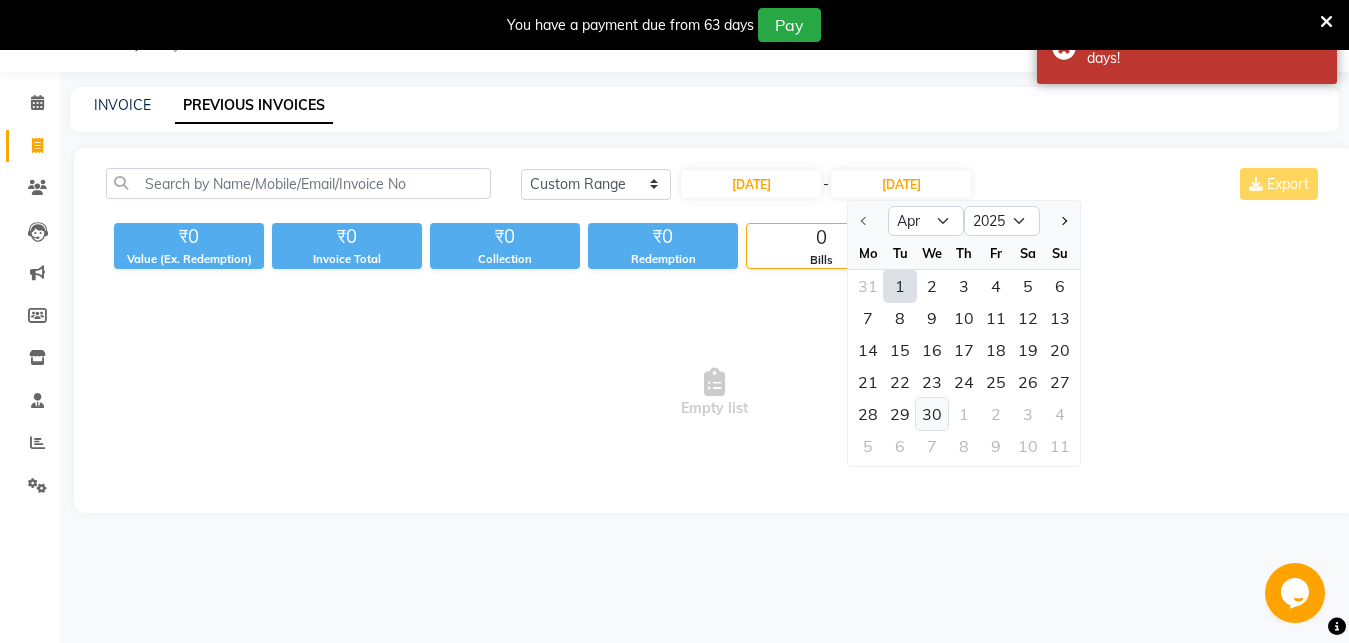 click on "30" 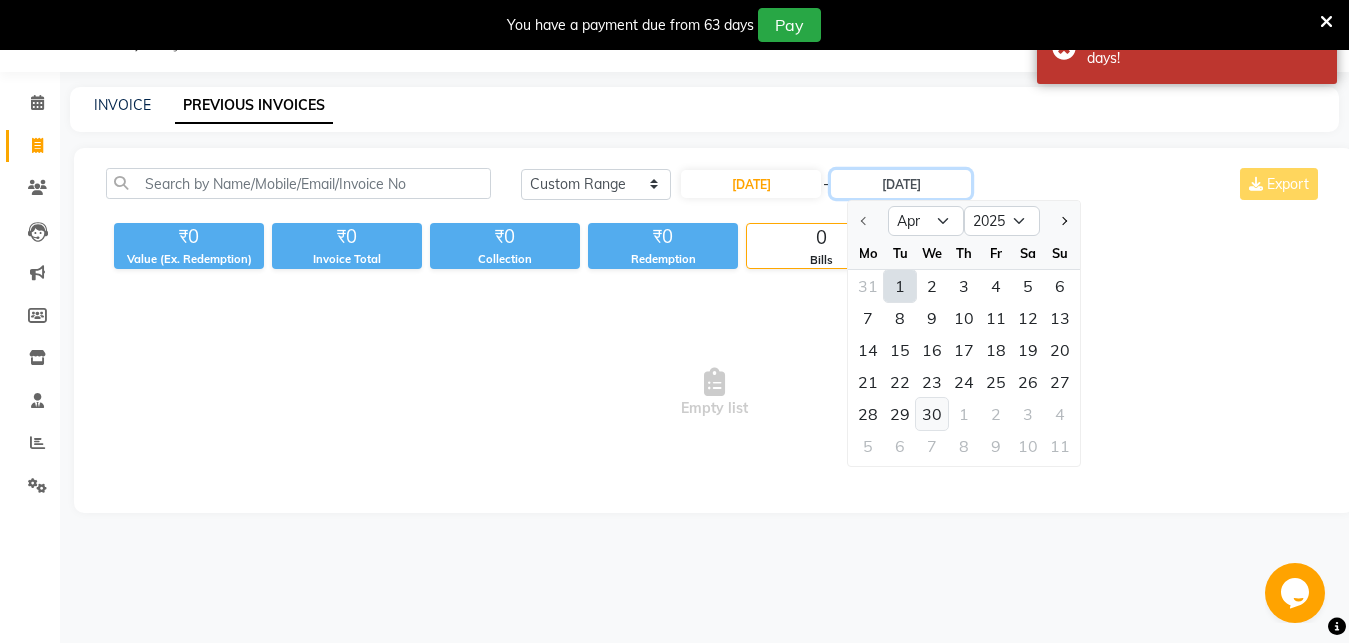 type on "30-04-2025" 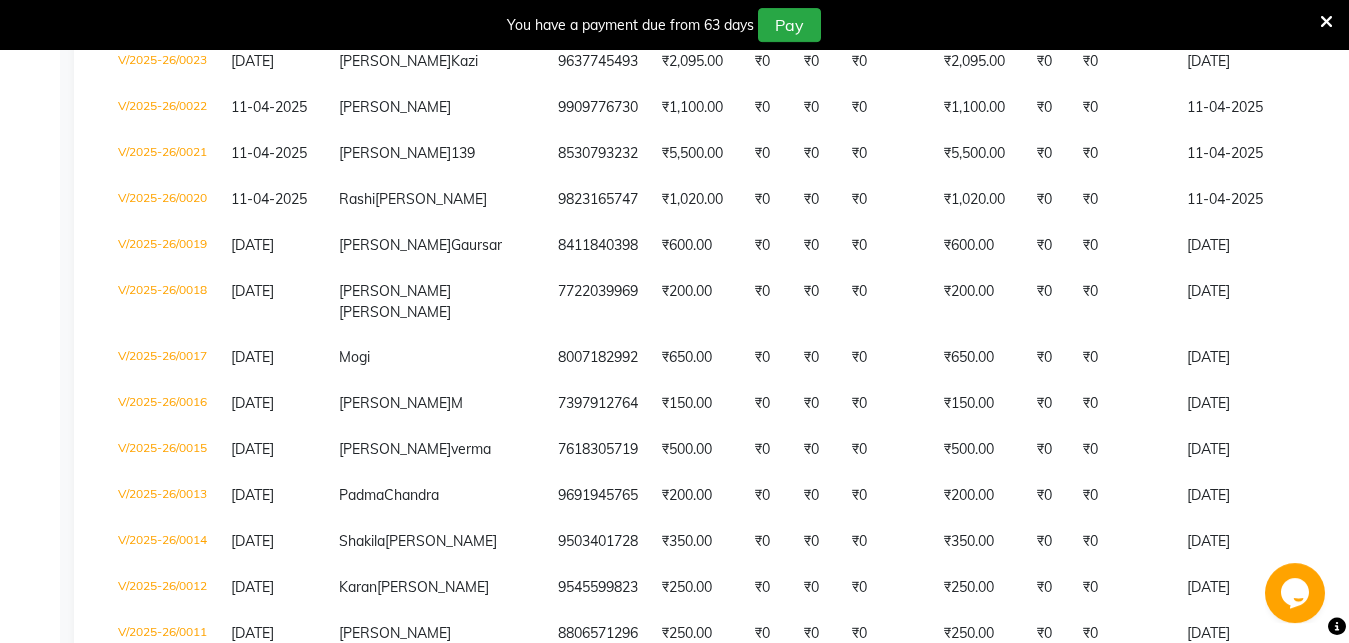 scroll, scrollTop: 2632, scrollLeft: 0, axis: vertical 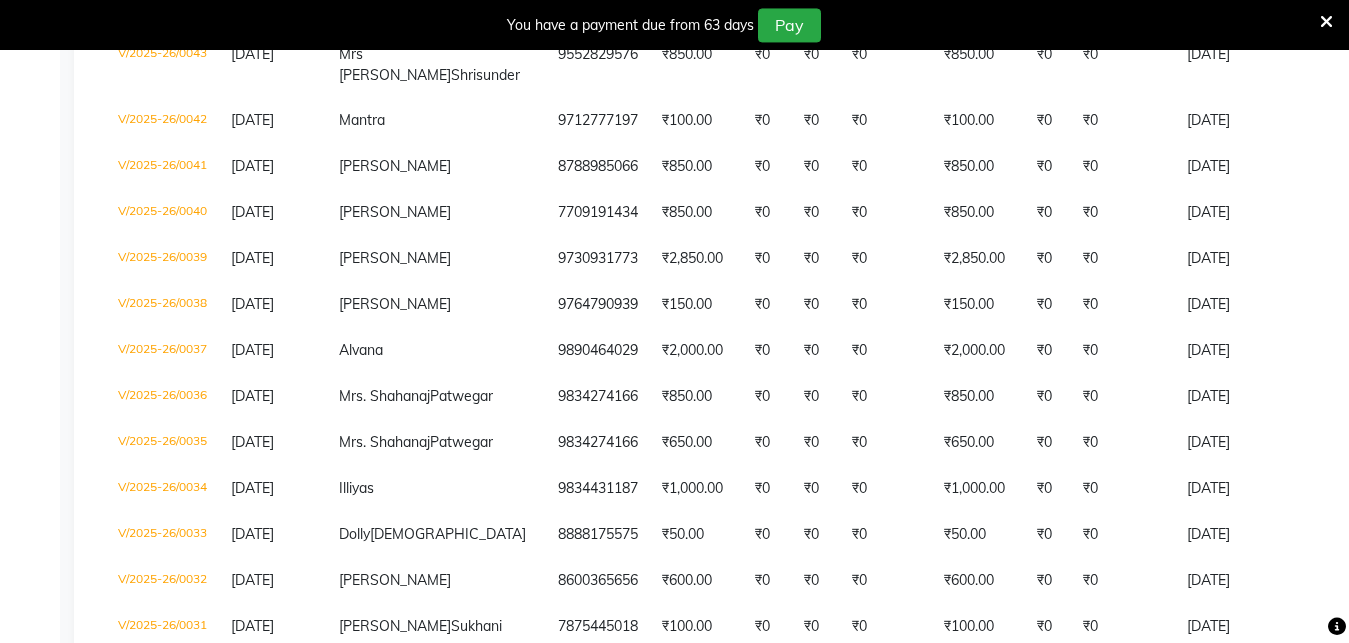 click on "₹0" 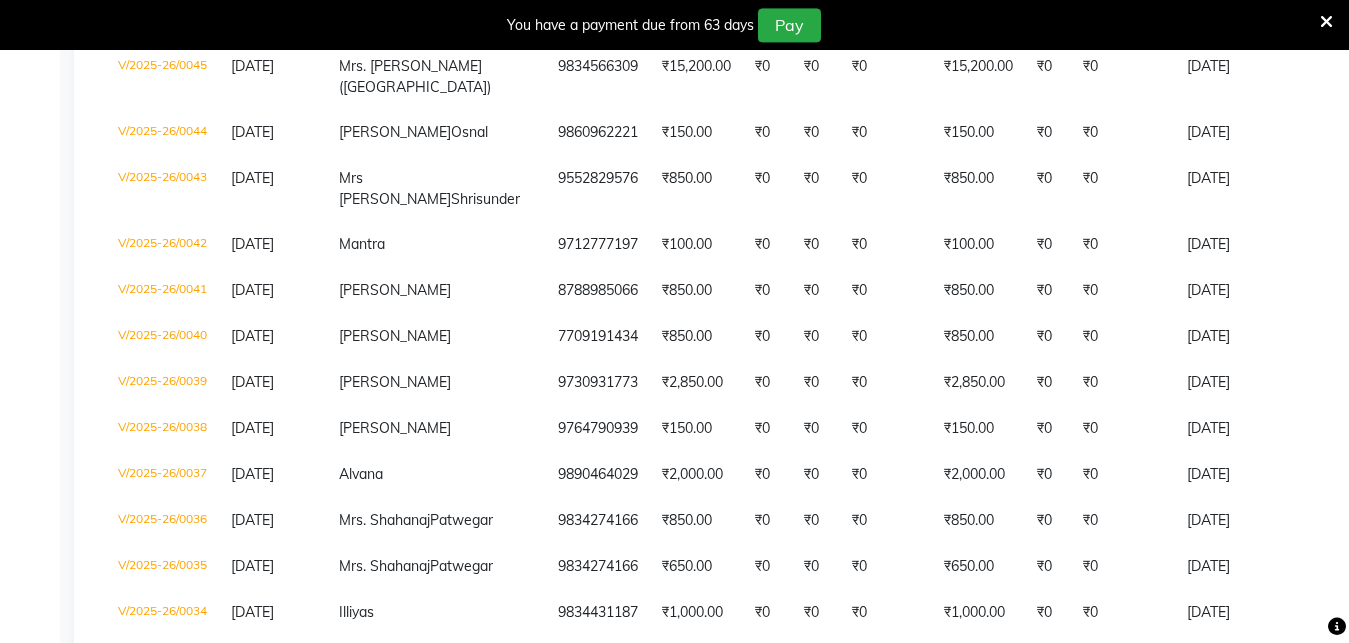 scroll, scrollTop: 1575, scrollLeft: 0, axis: vertical 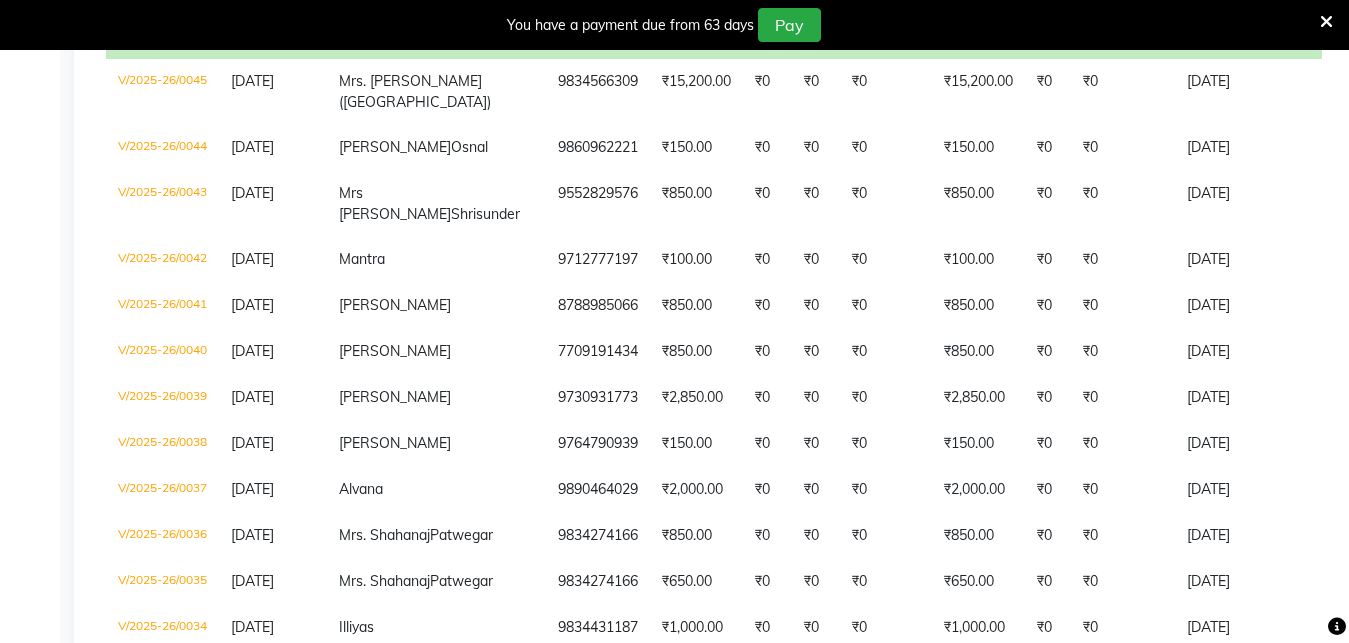 click on "₹600.00" 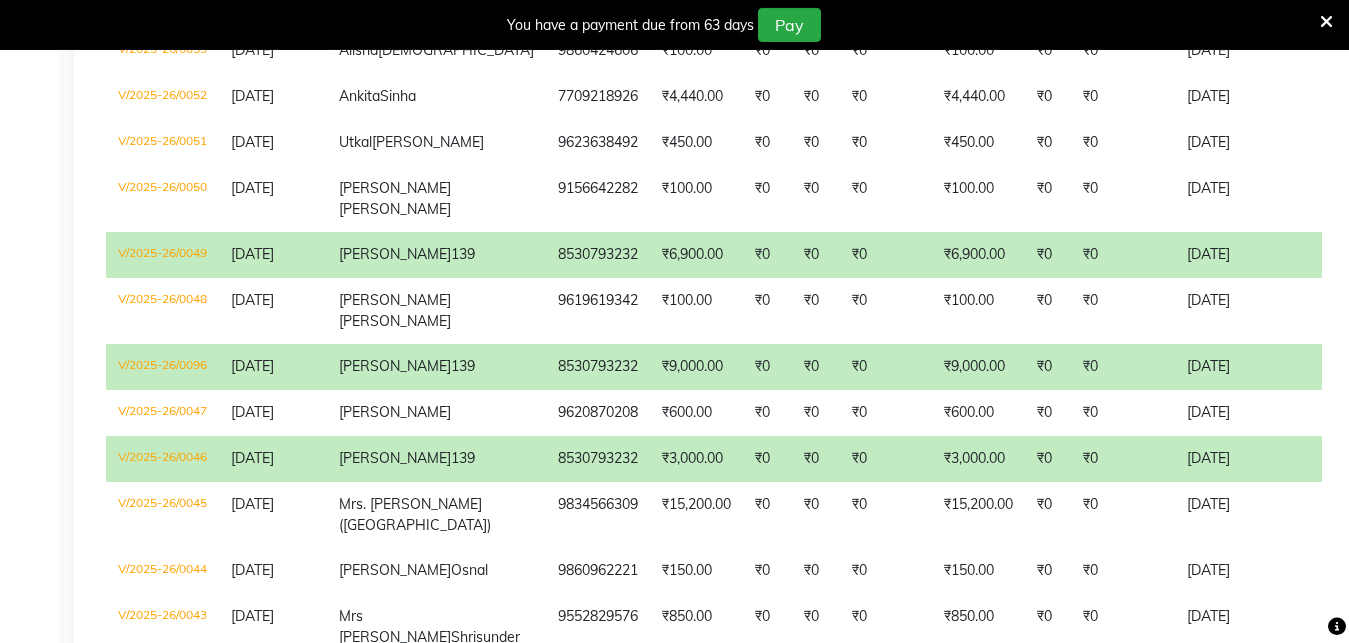 scroll, scrollTop: 1159, scrollLeft: 0, axis: vertical 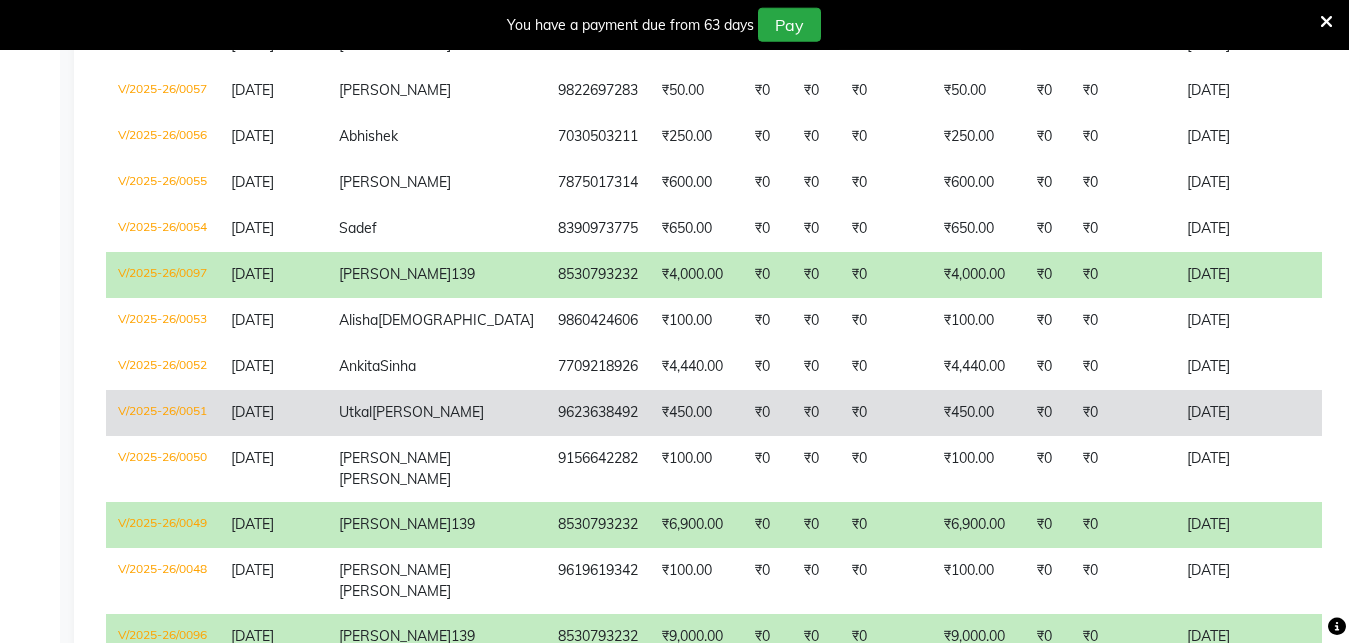 click on "₹0" 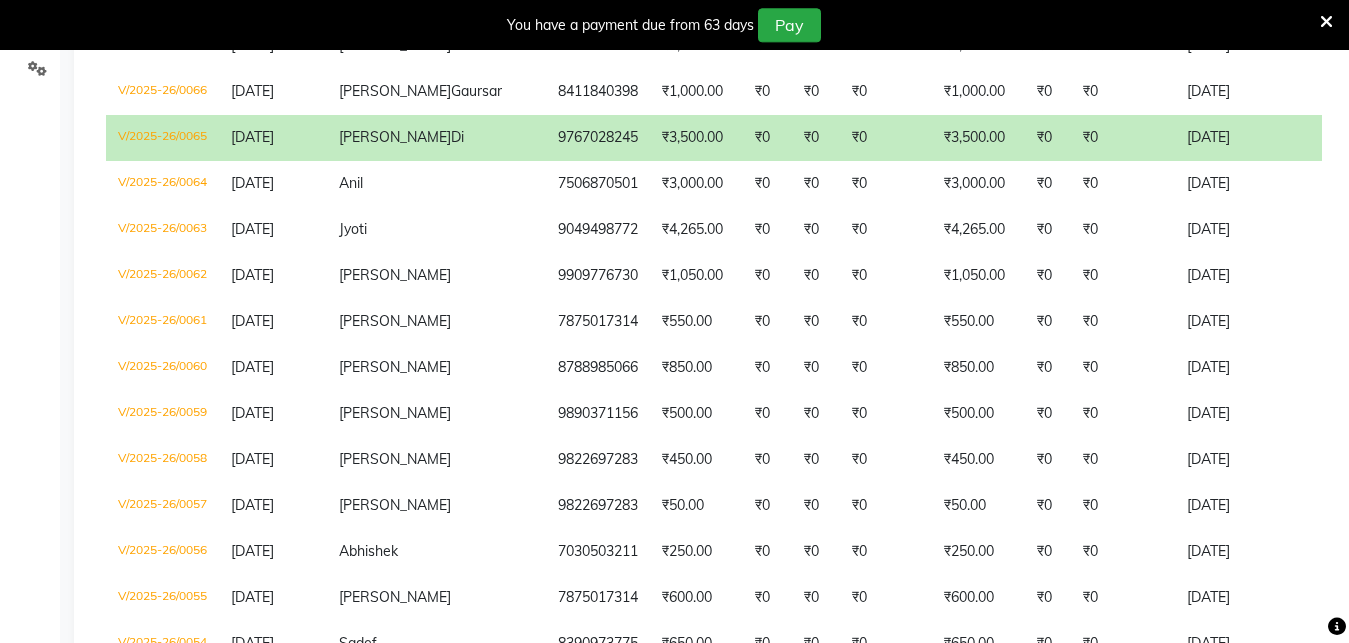 scroll, scrollTop: 459, scrollLeft: 0, axis: vertical 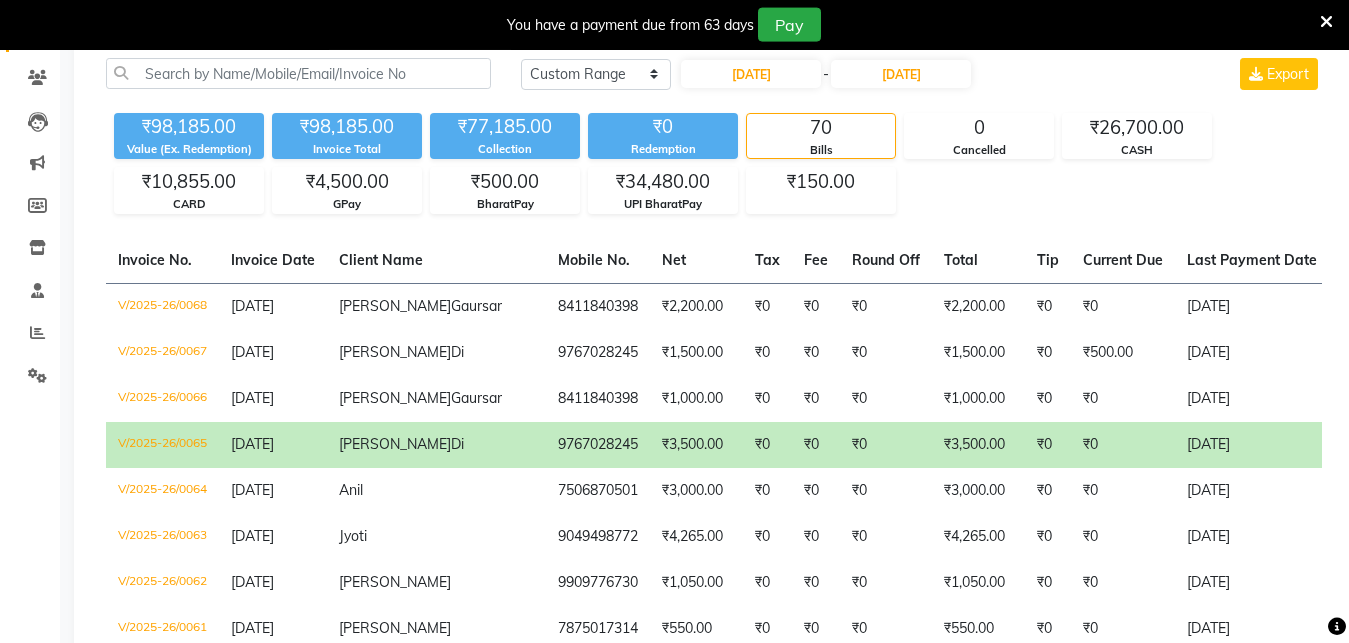 click at bounding box center (1326, 21) 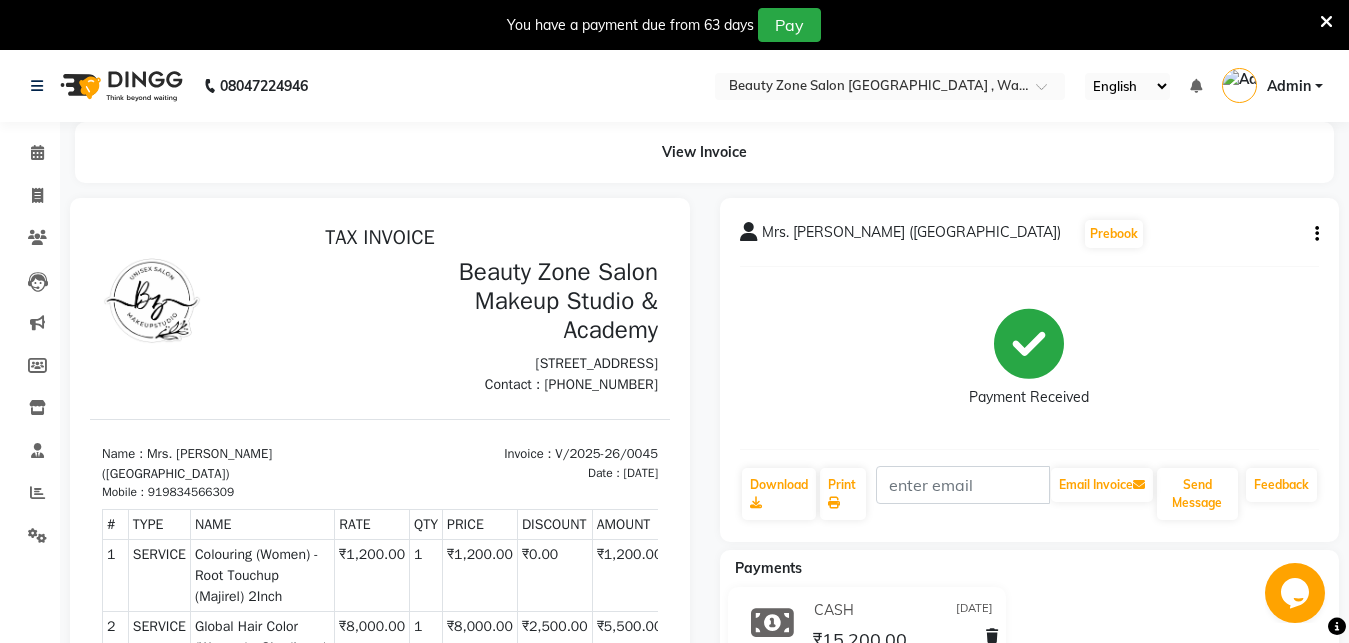 scroll, scrollTop: 0, scrollLeft: 0, axis: both 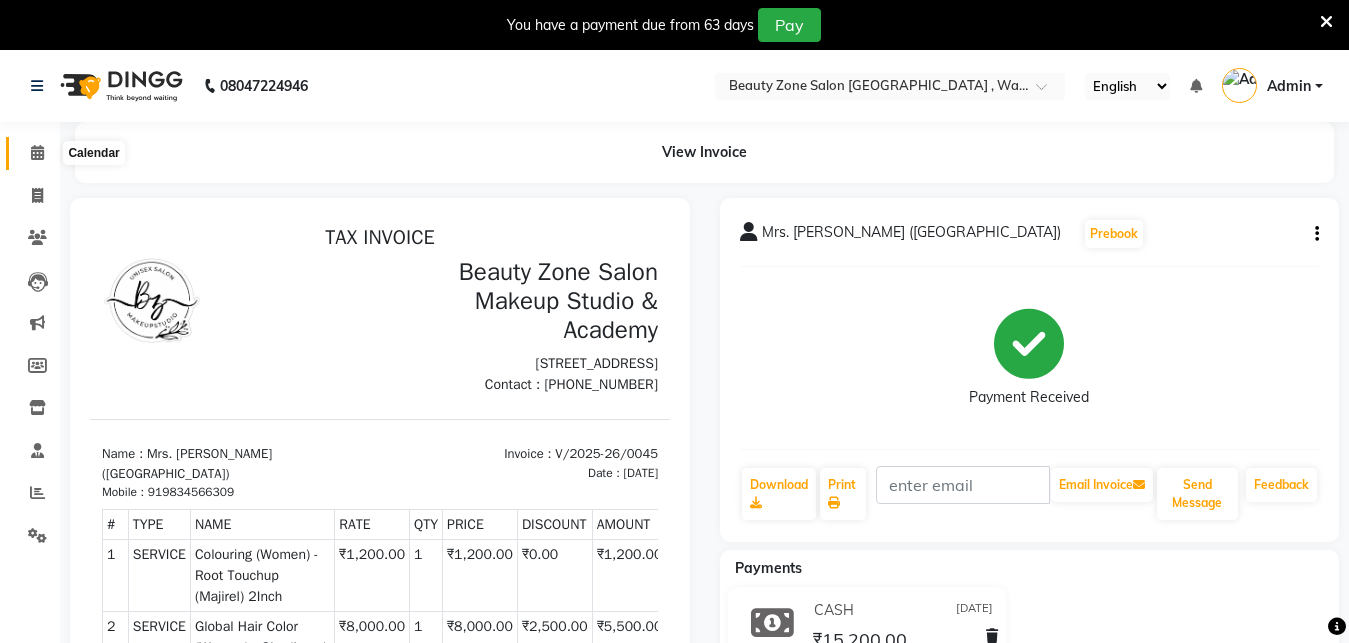 click 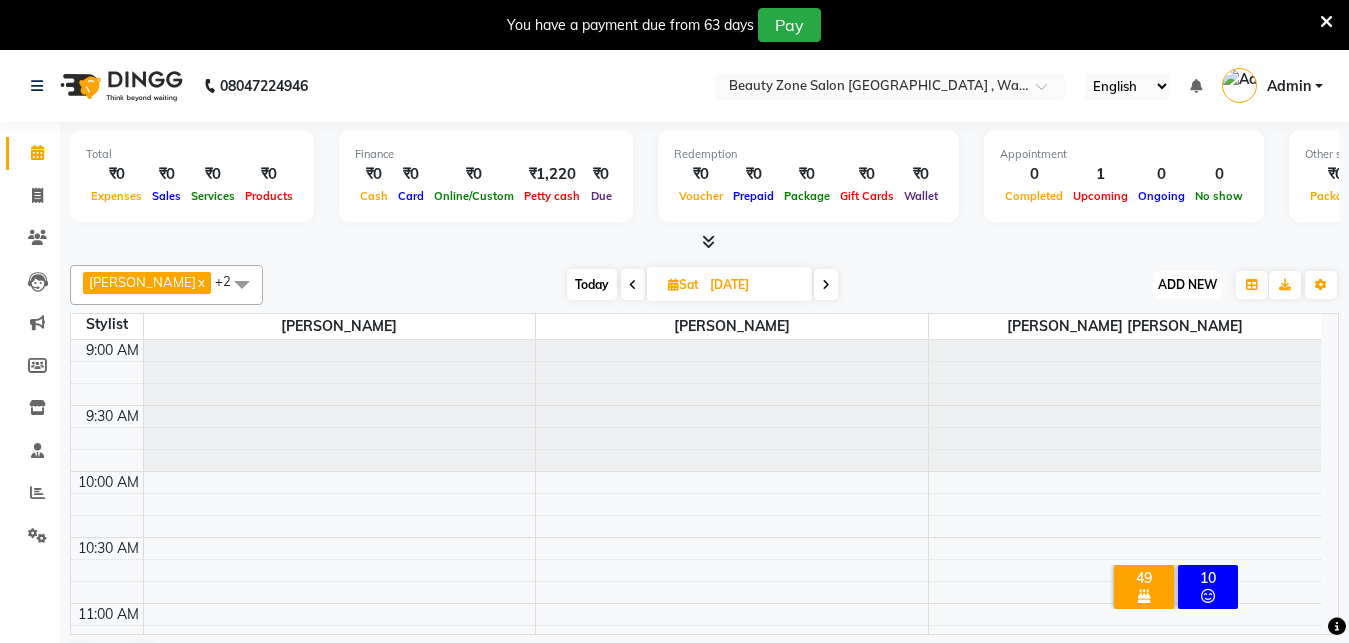 click on "ADD NEW" at bounding box center [1187, 284] 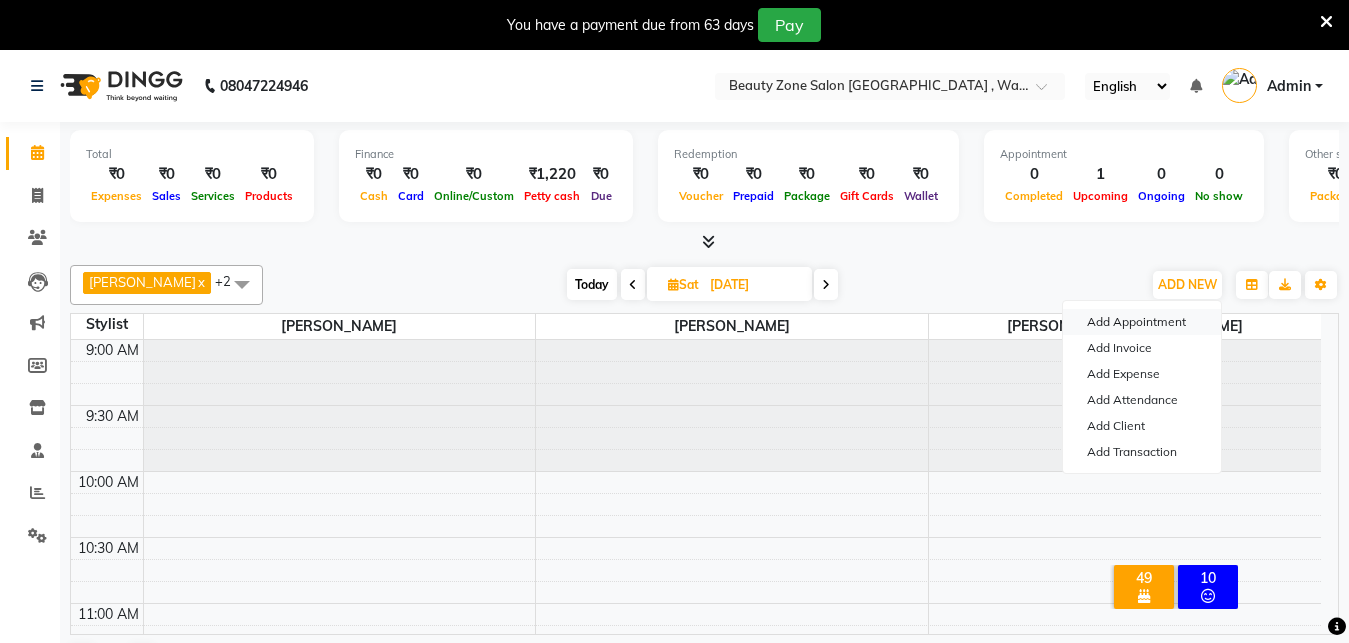 click on "Add Appointment" at bounding box center (1142, 322) 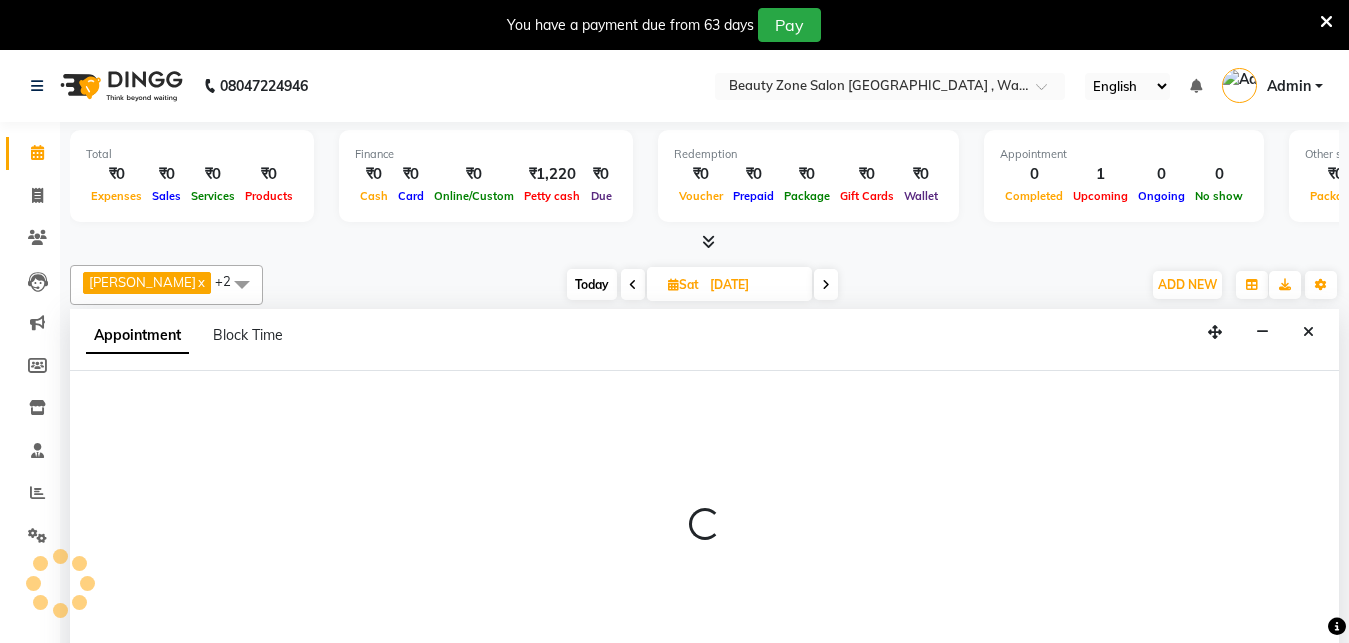 select on "tentative" 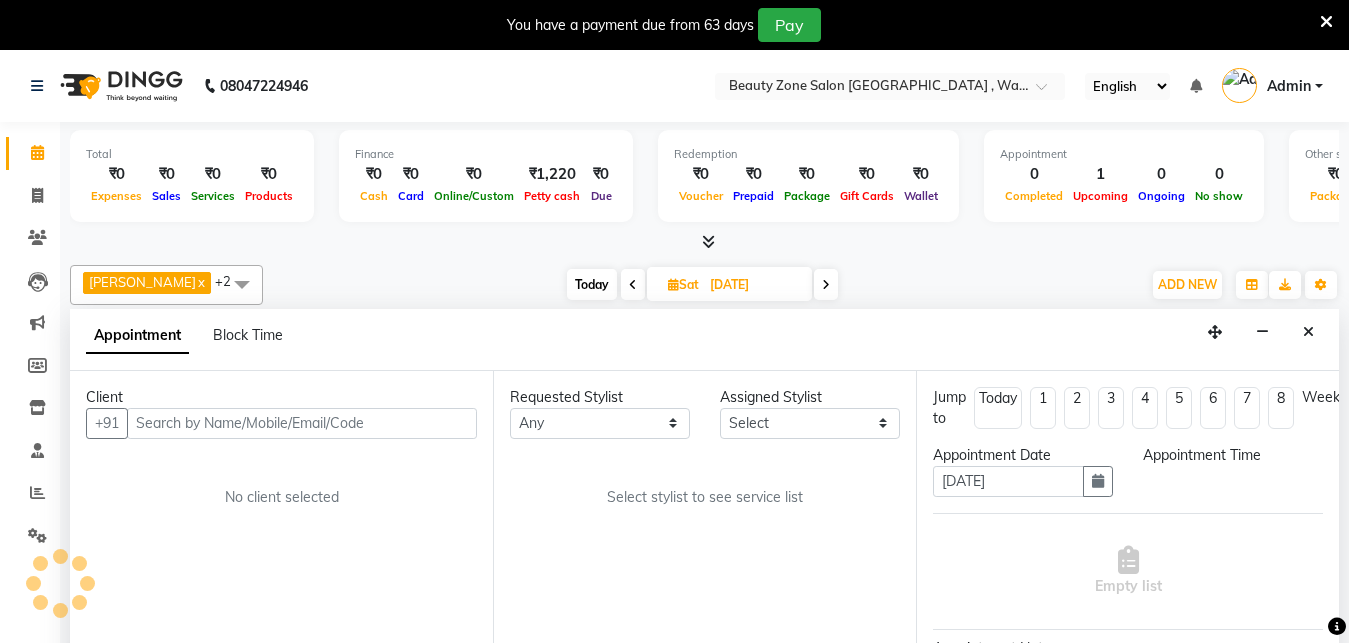 scroll, scrollTop: 1, scrollLeft: 0, axis: vertical 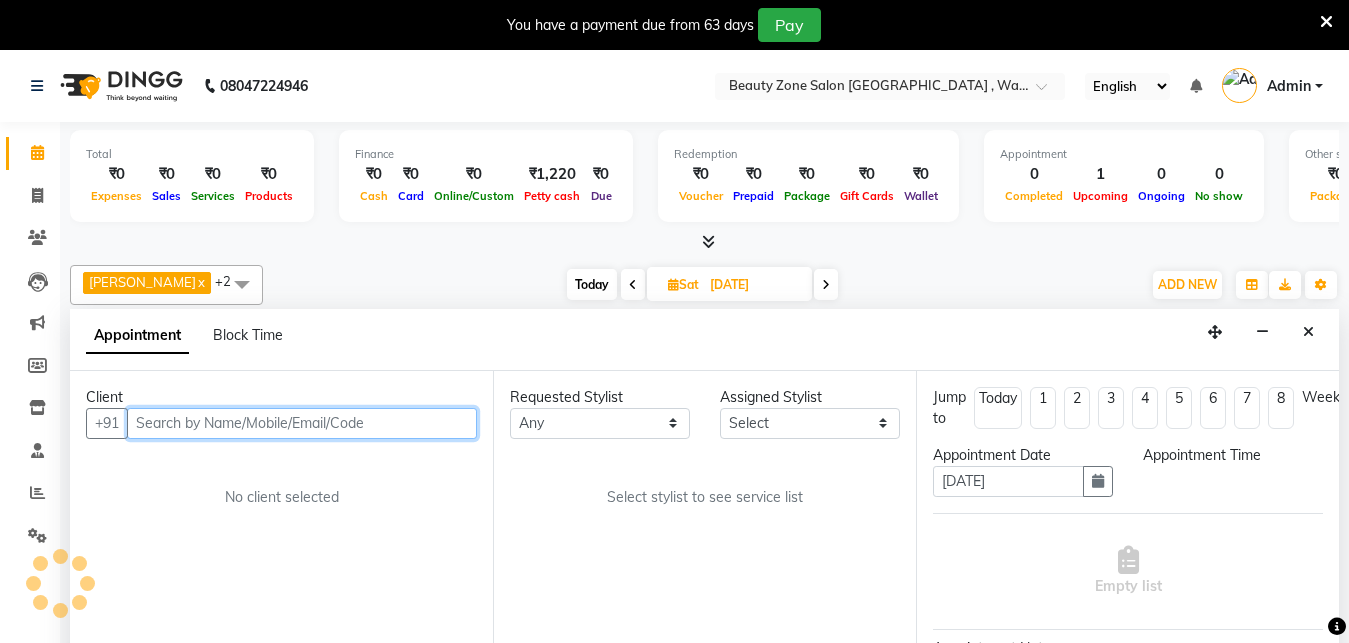 select on "600" 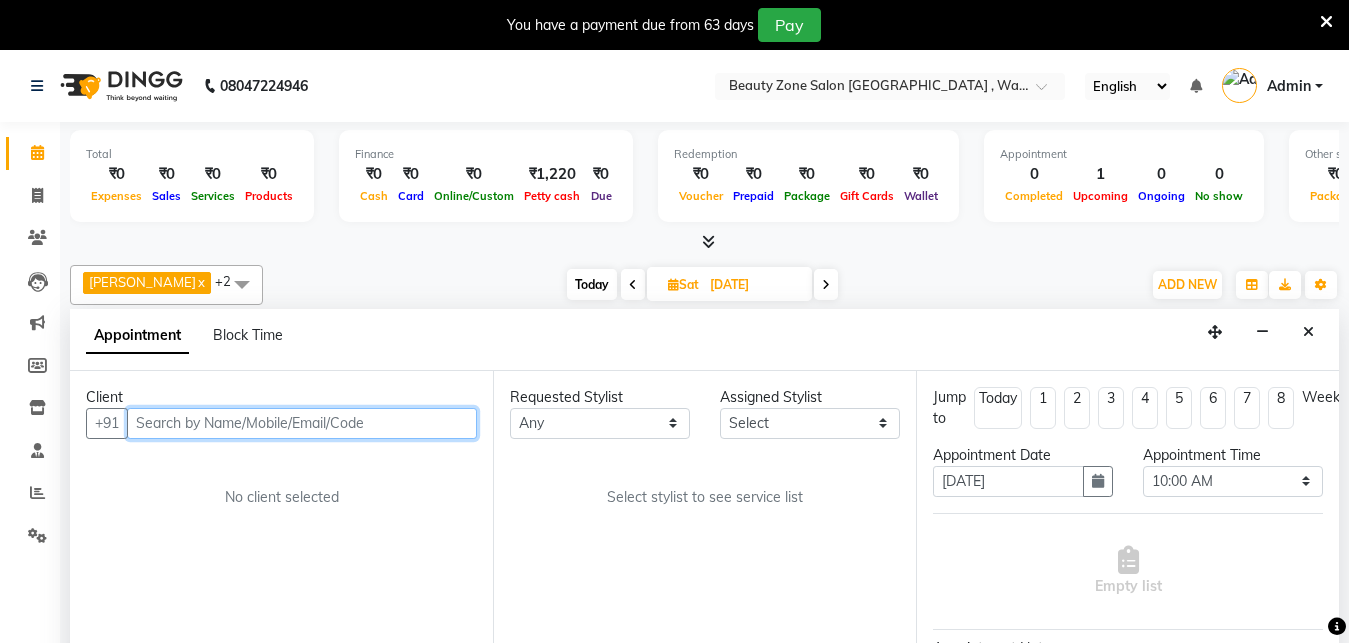 click at bounding box center [302, 423] 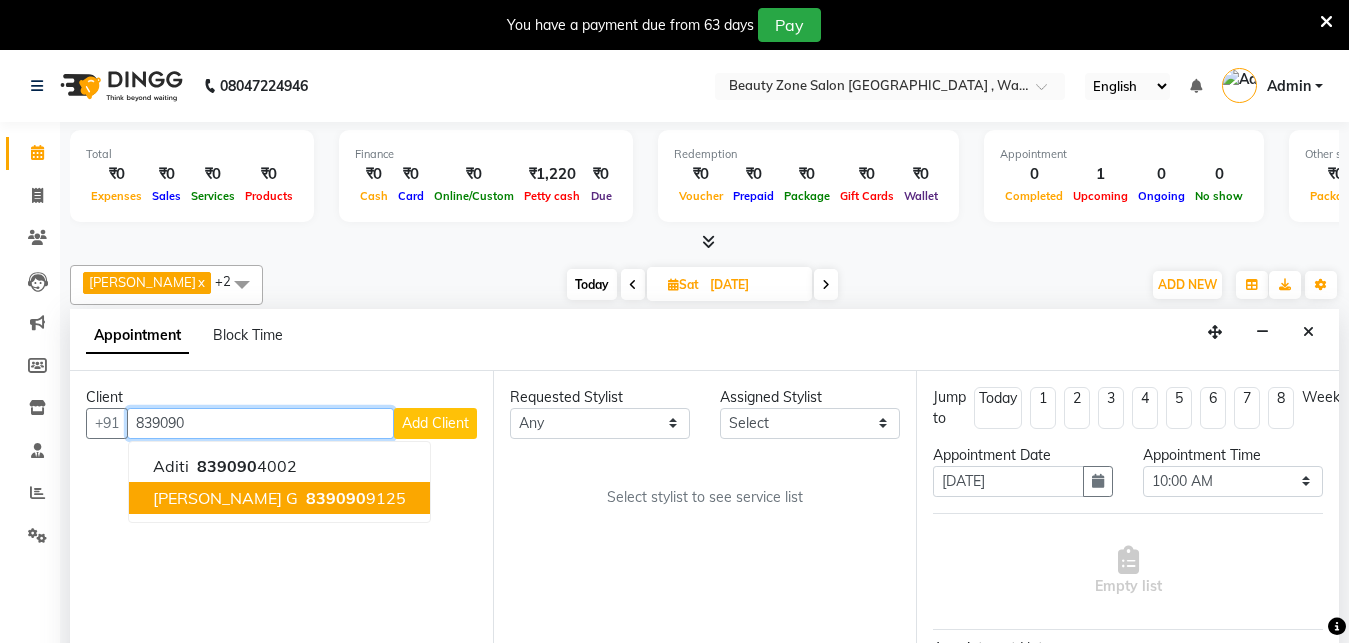 click on "839090" at bounding box center (336, 498) 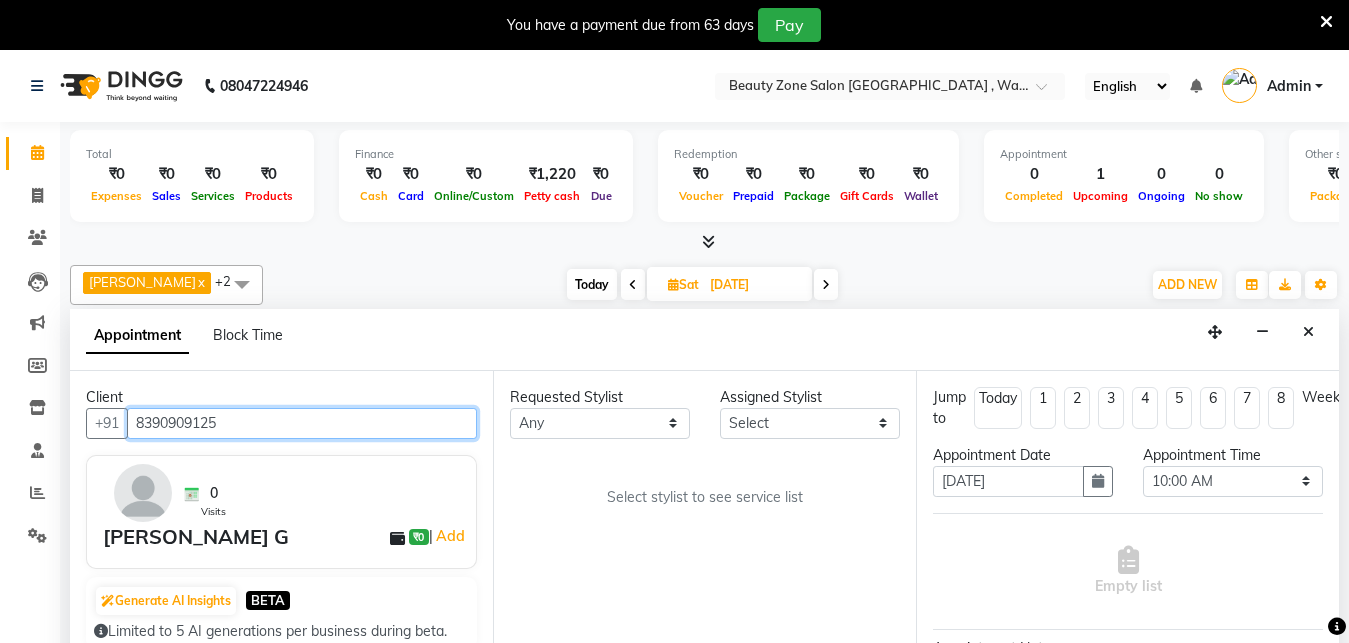 type on "8390909125" 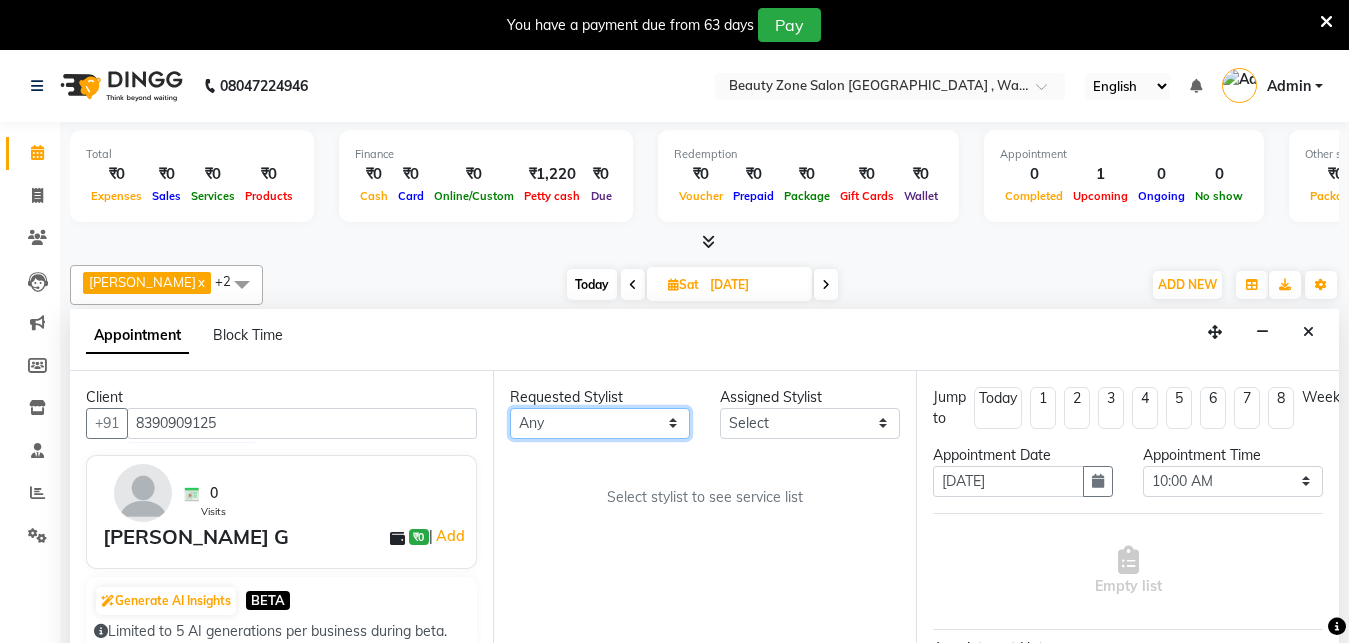 click on "Any Amol Walke Meghna Meshram Shivani Eknath Khade" at bounding box center [600, 423] 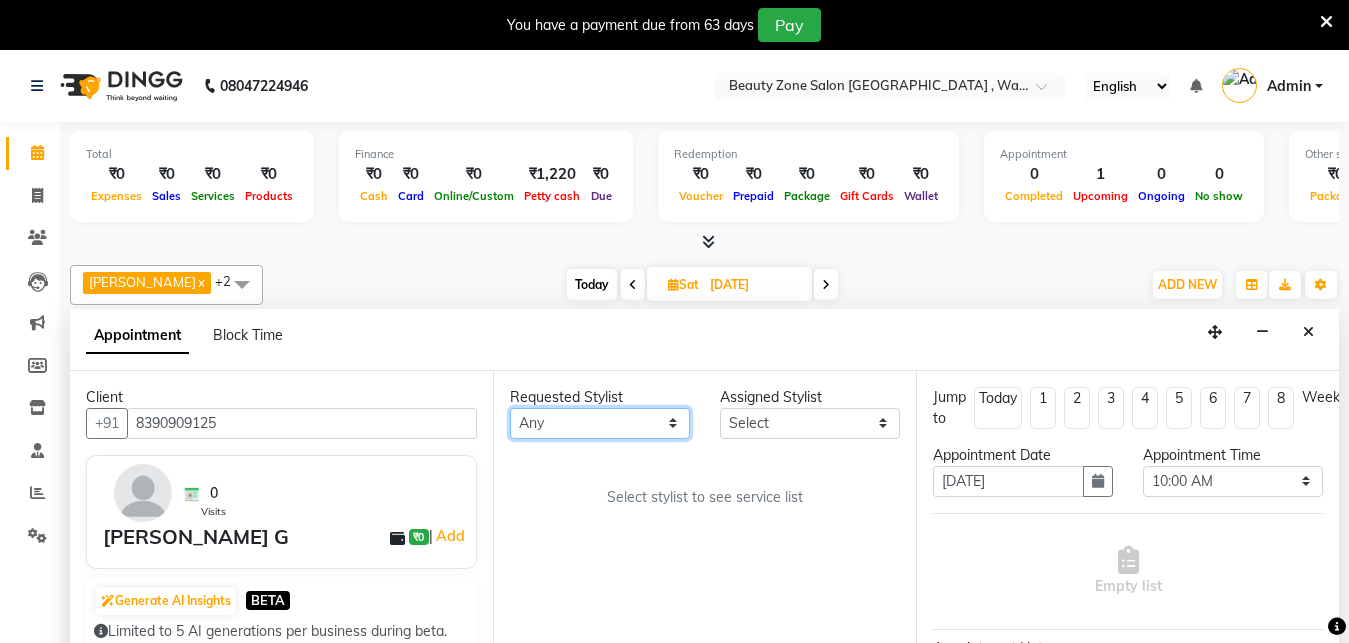 click on "Any Amol Walke Meghna Meshram Shivani Eknath Khade" at bounding box center [600, 423] 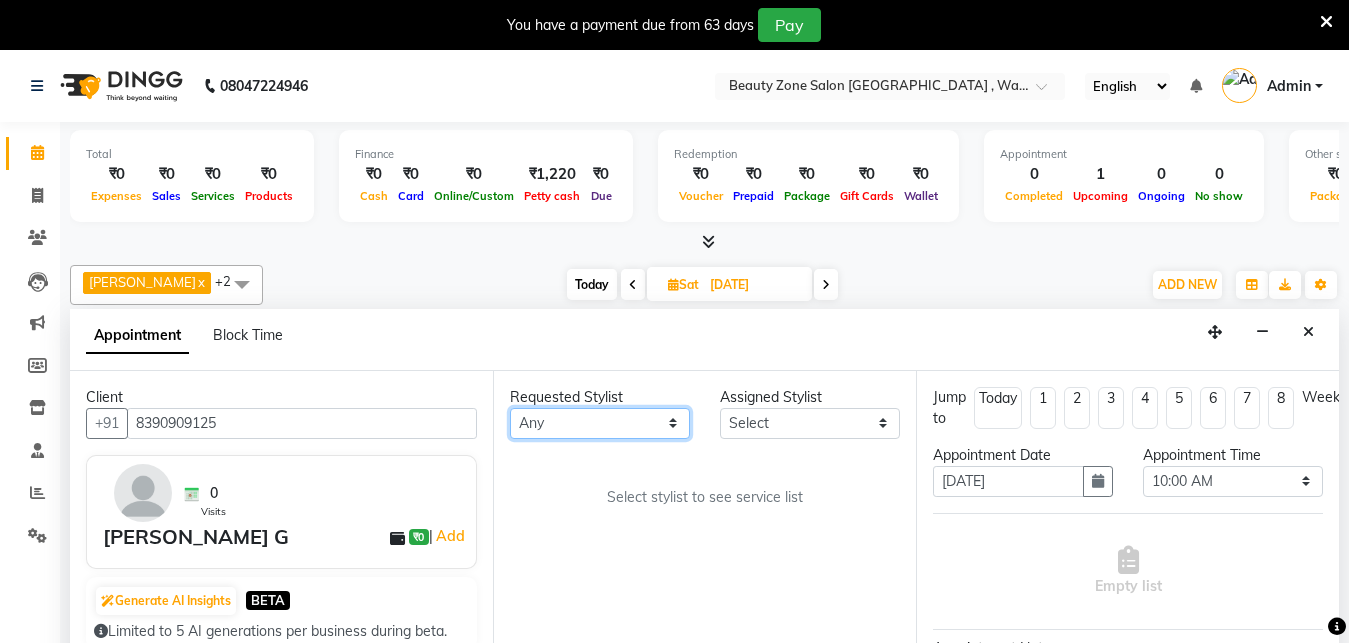 select on "72183" 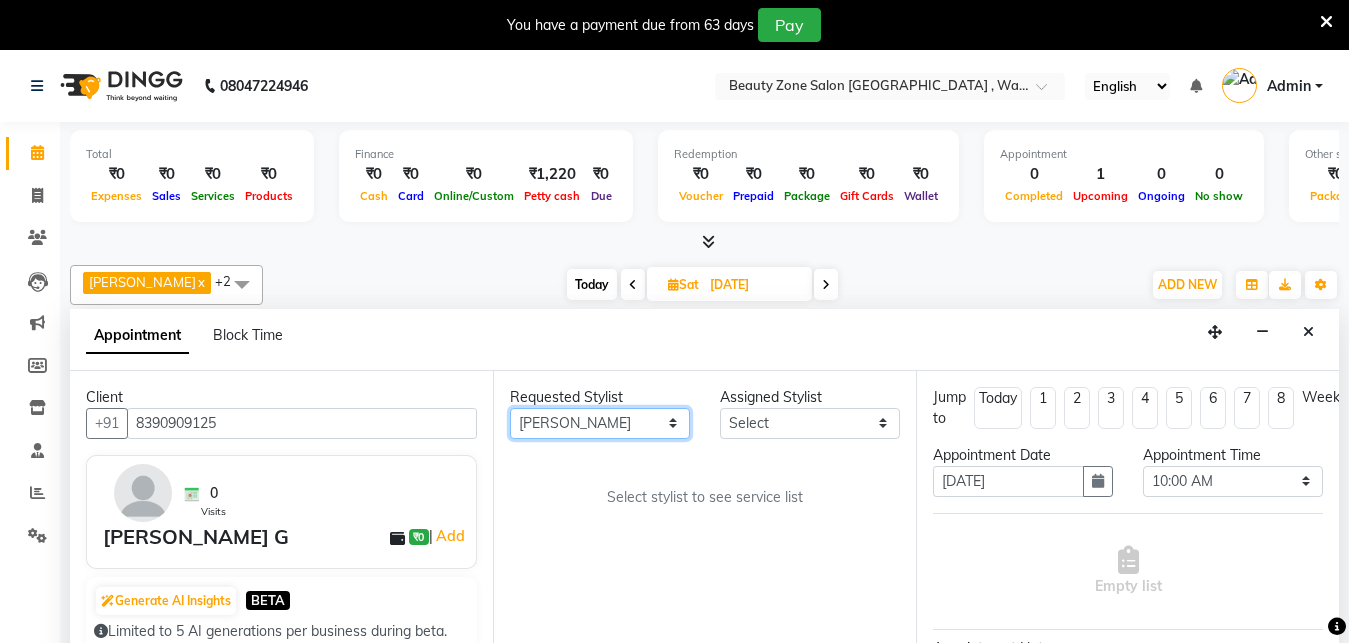 click on "Amol Walke" at bounding box center (0, 0) 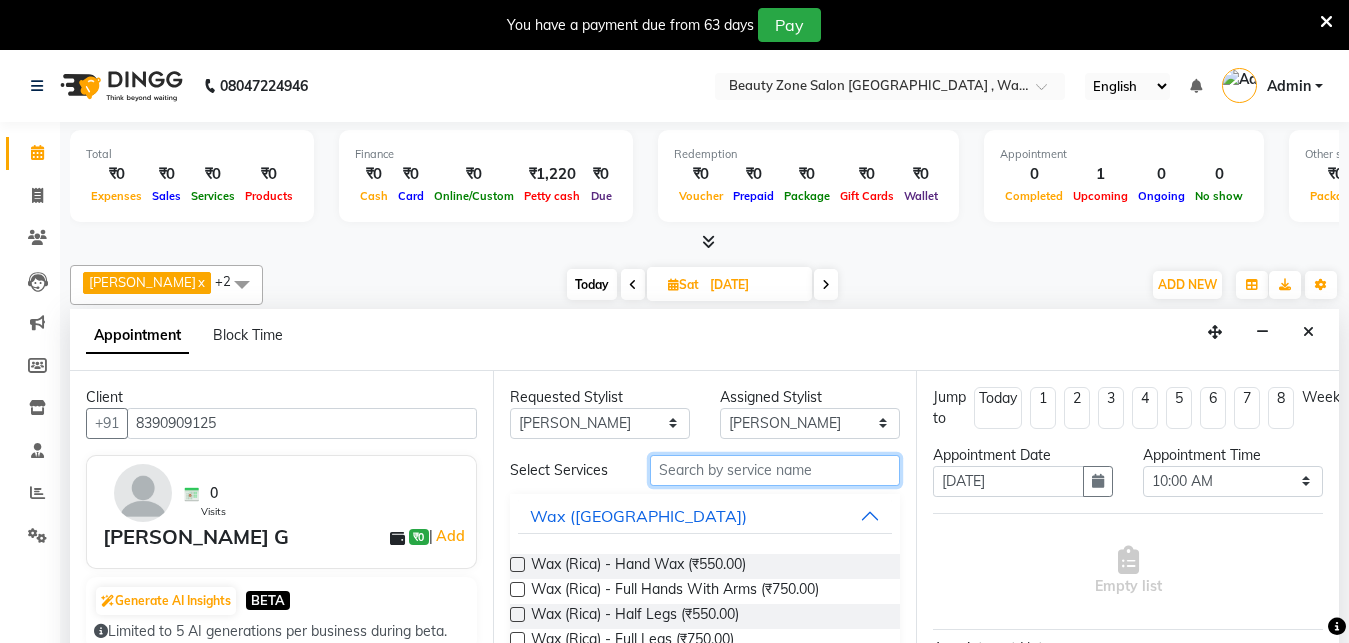 click at bounding box center [775, 470] 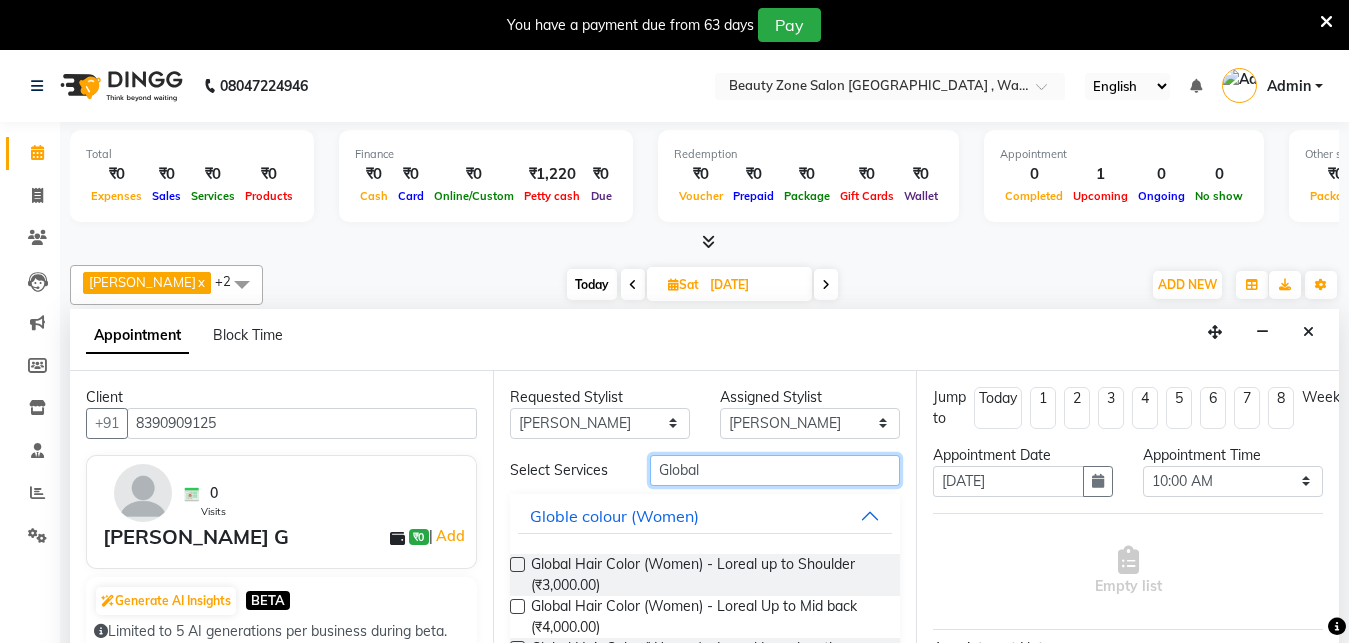 type on "Global" 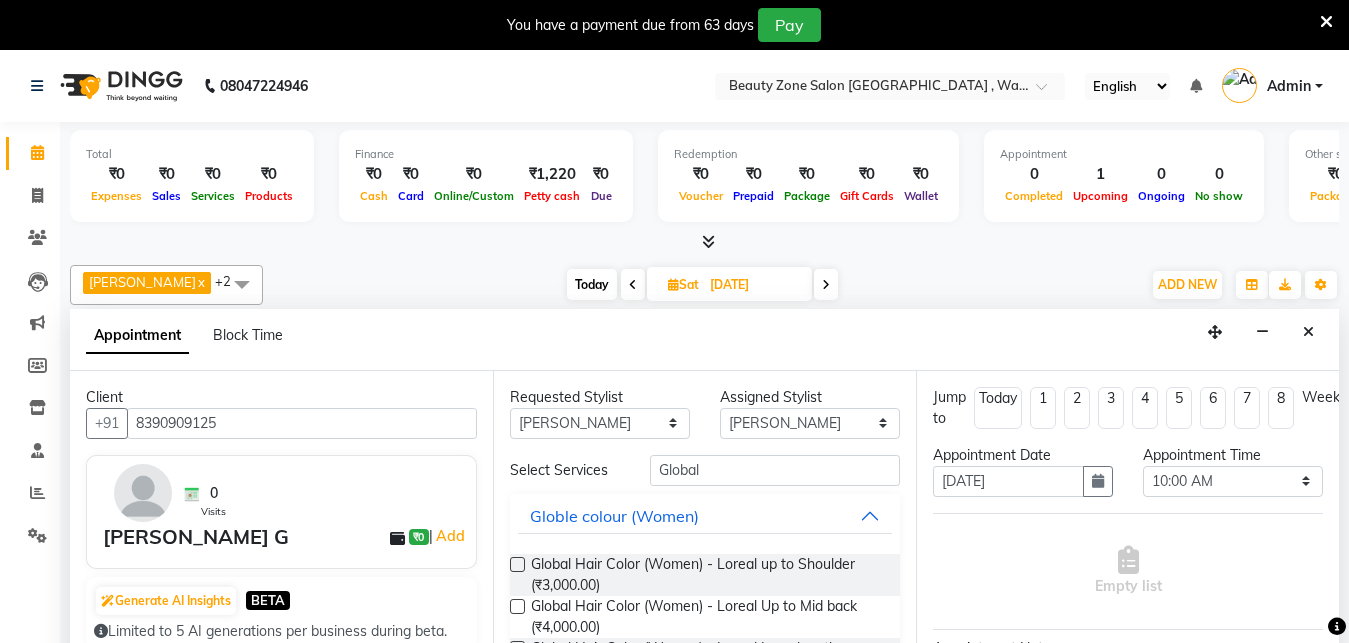 click at bounding box center [517, 564] 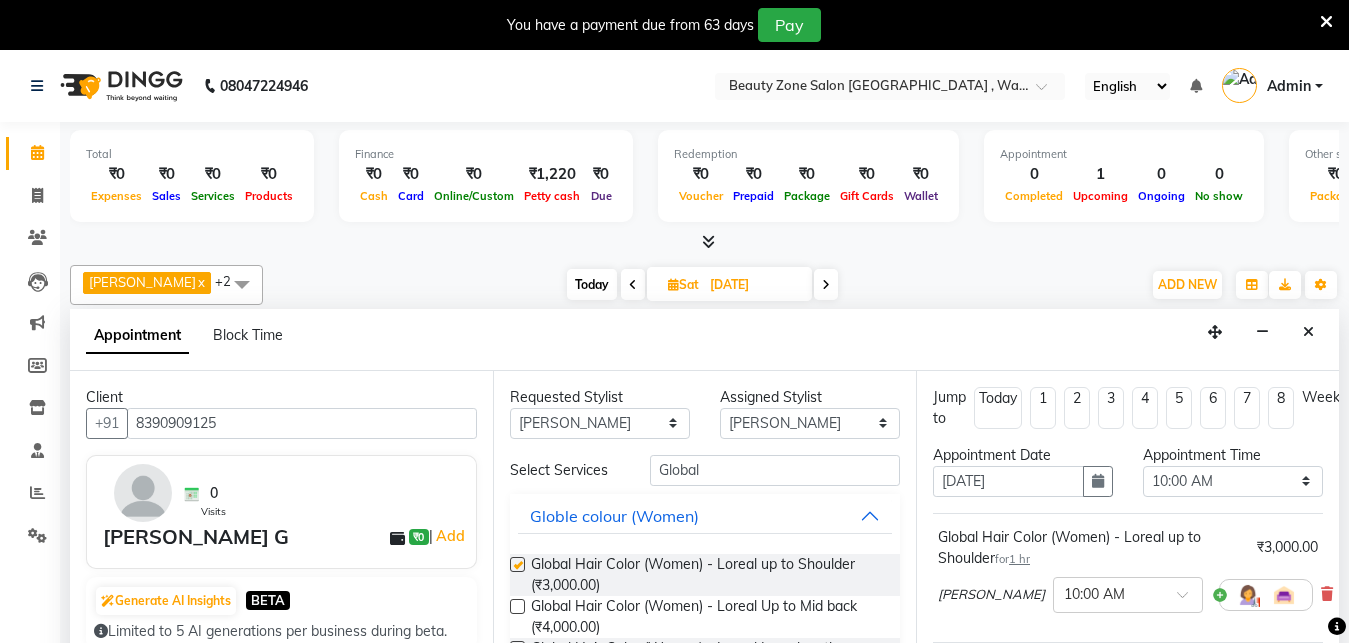 checkbox on "false" 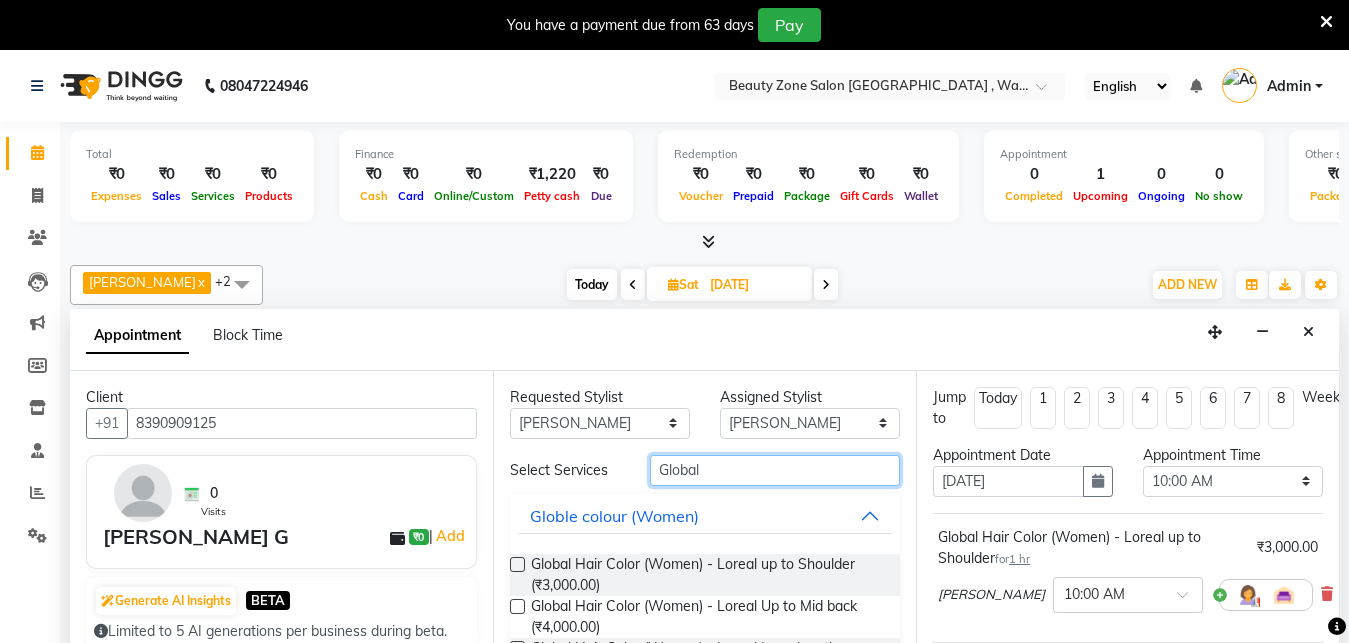click on "Global" at bounding box center (775, 470) 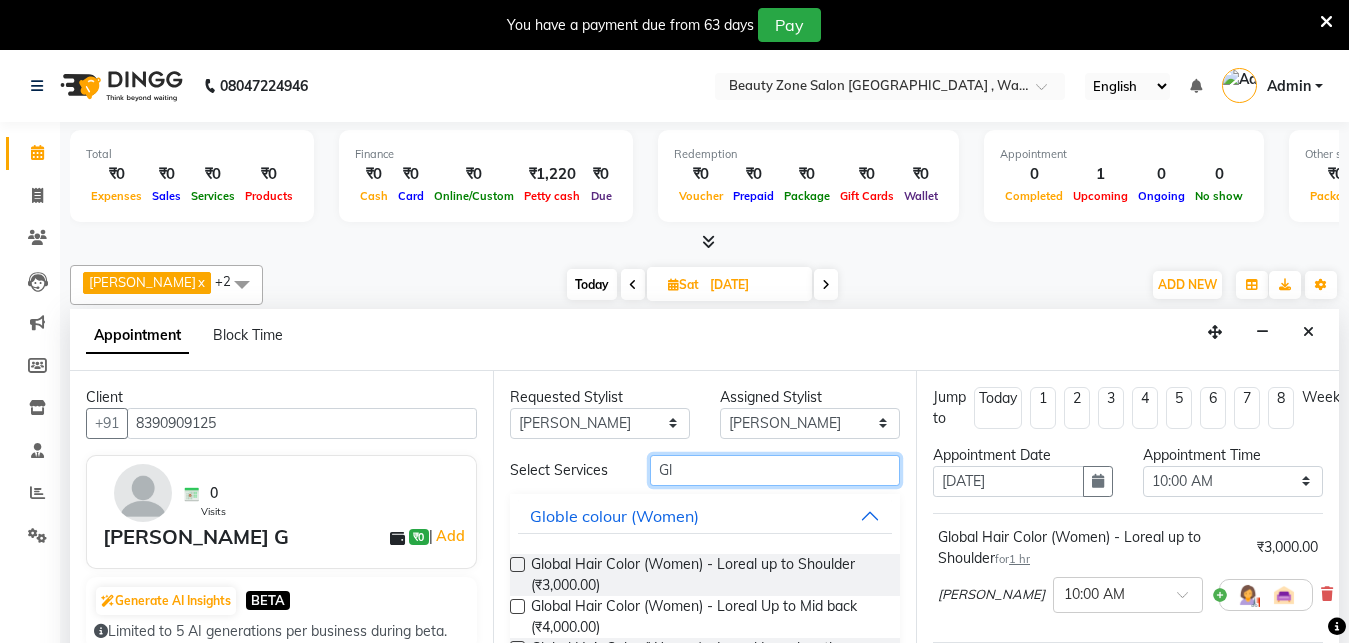 type on "G" 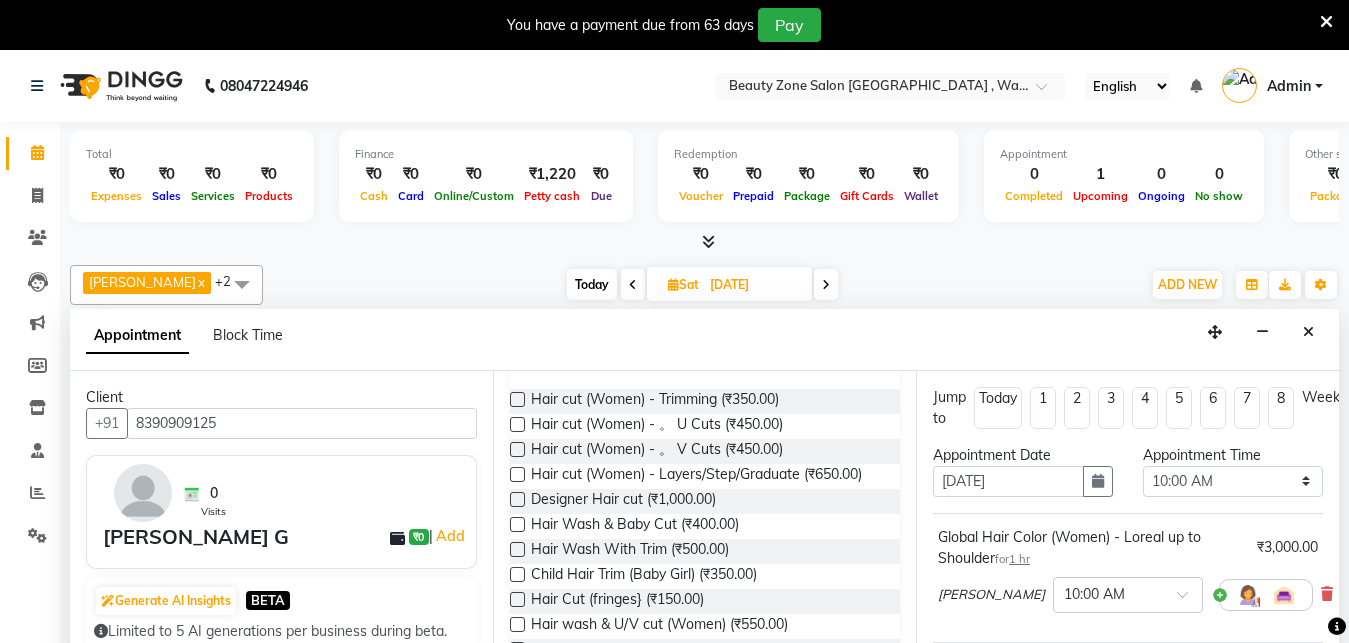 scroll, scrollTop: 177, scrollLeft: 0, axis: vertical 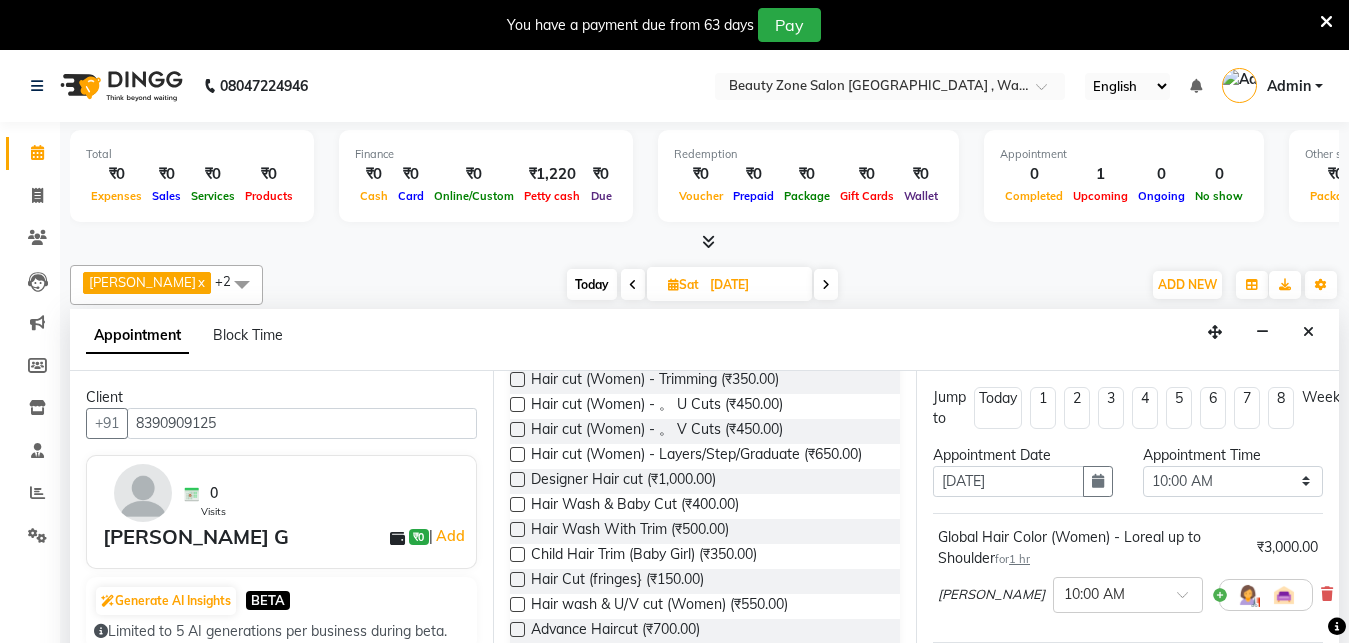 type on "Hair" 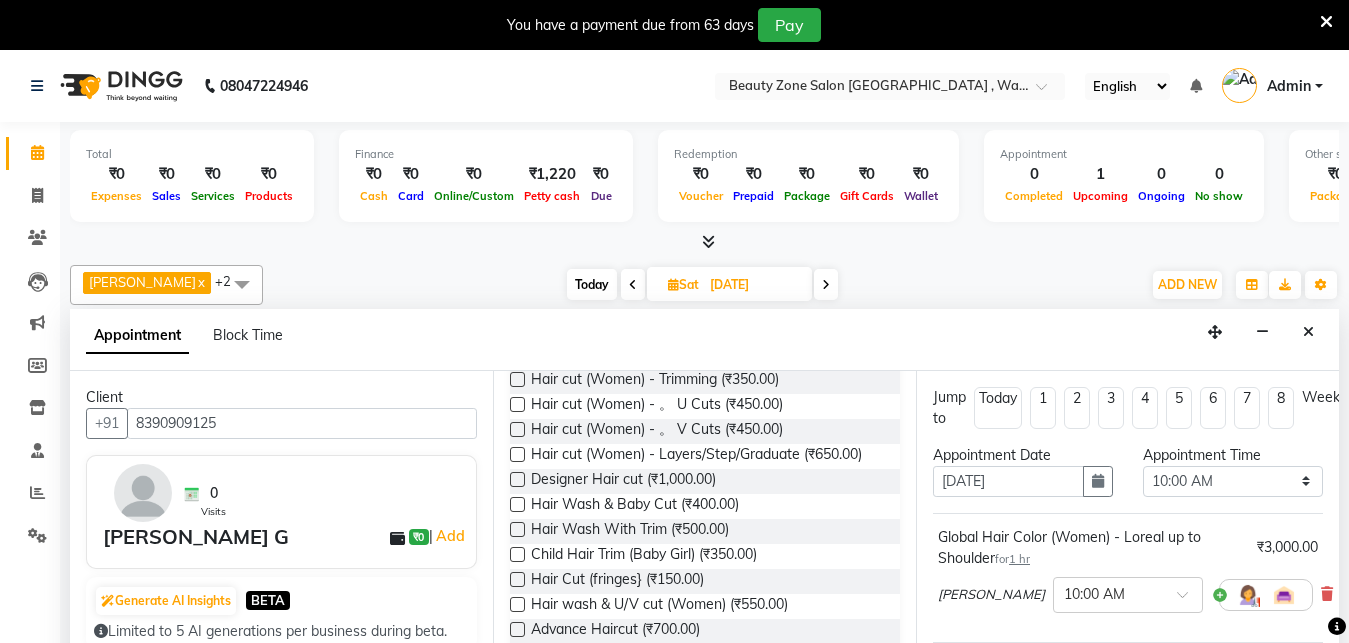 click on "Hair Wash & Baby Cut (₹400.00)" at bounding box center (705, 506) 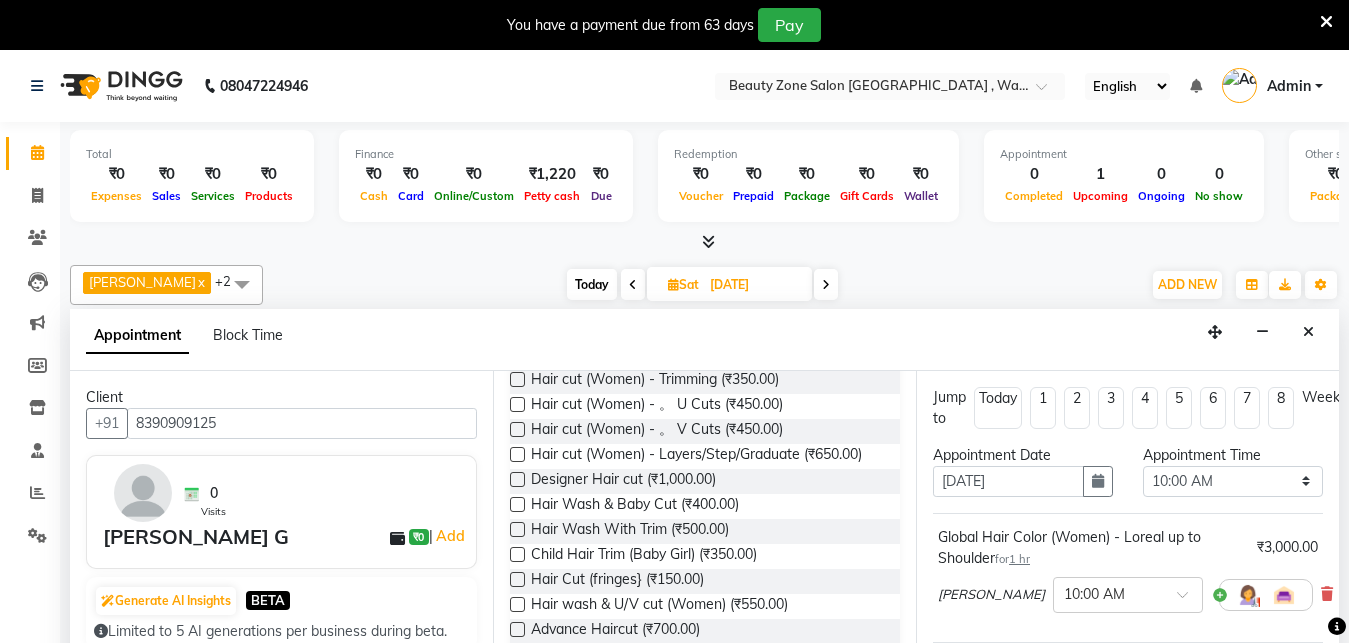 click on "Hair Wash & Baby Cut (₹400.00)" at bounding box center (705, 506) 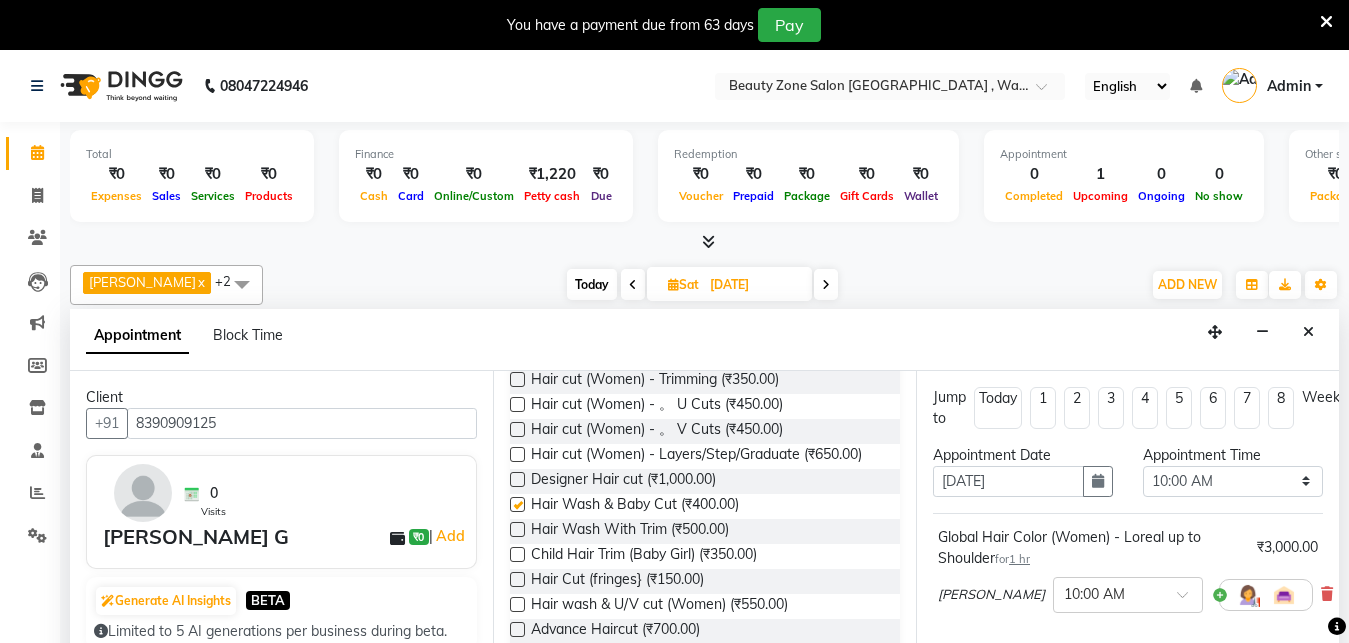 checkbox on "false" 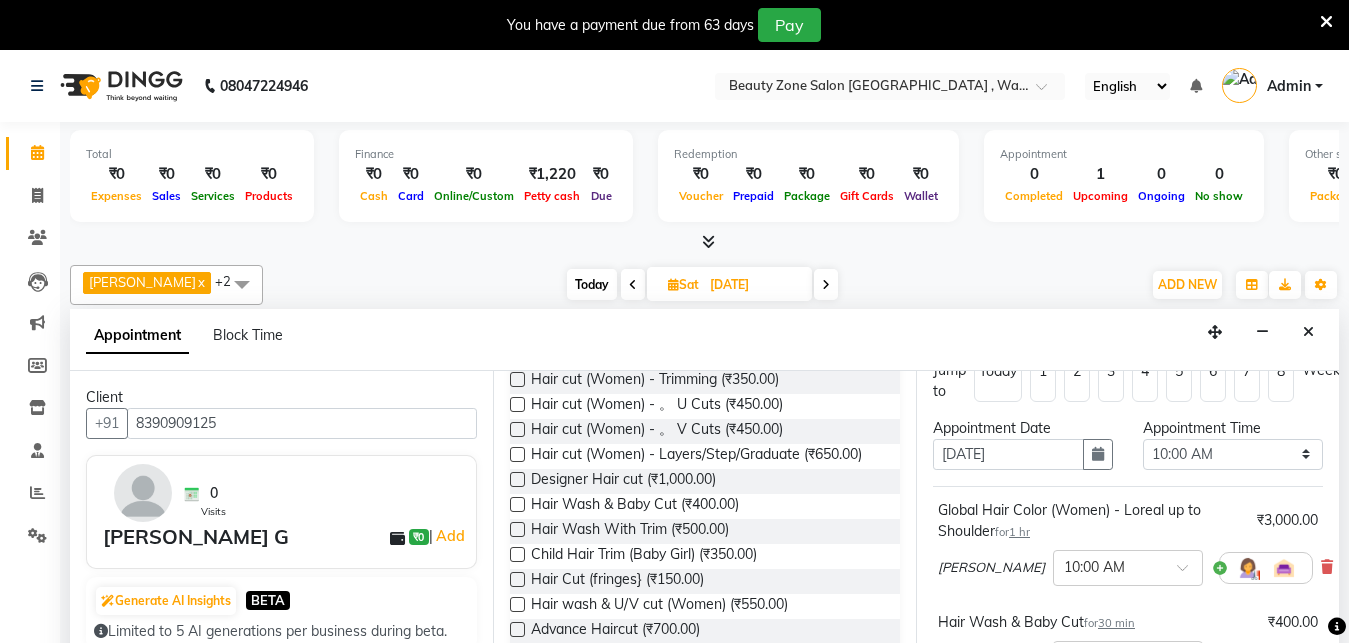 scroll, scrollTop: 29, scrollLeft: 0, axis: vertical 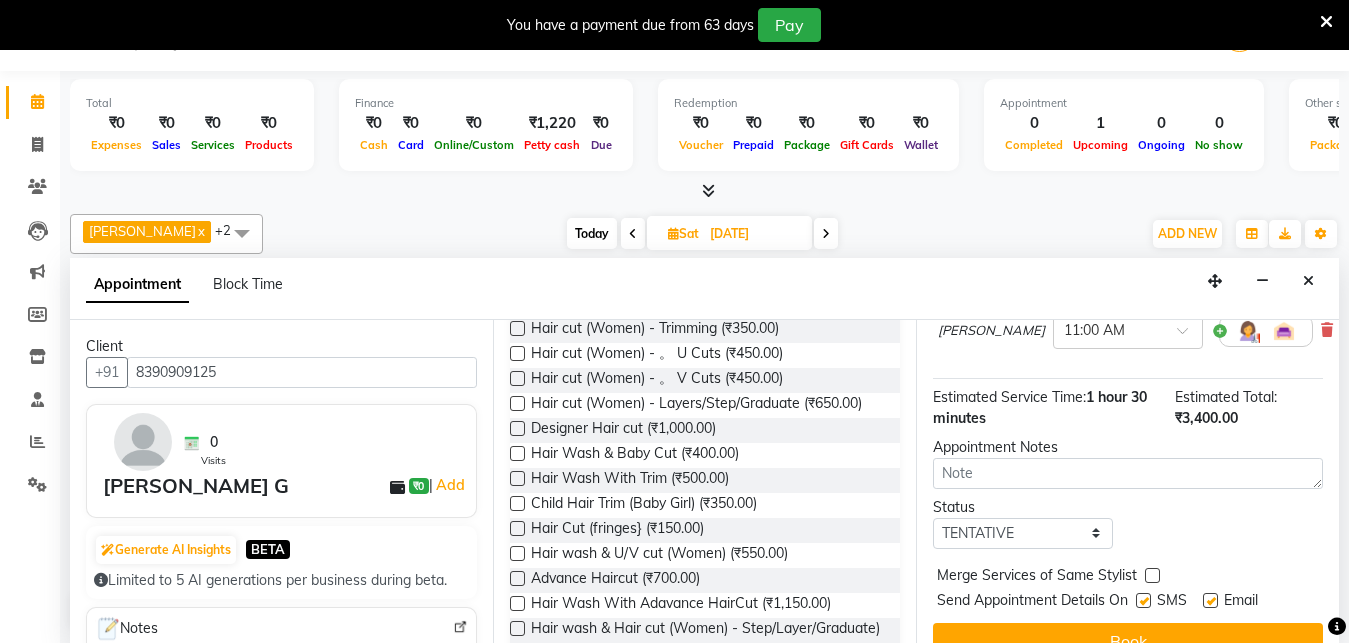 click at bounding box center [1143, 600] 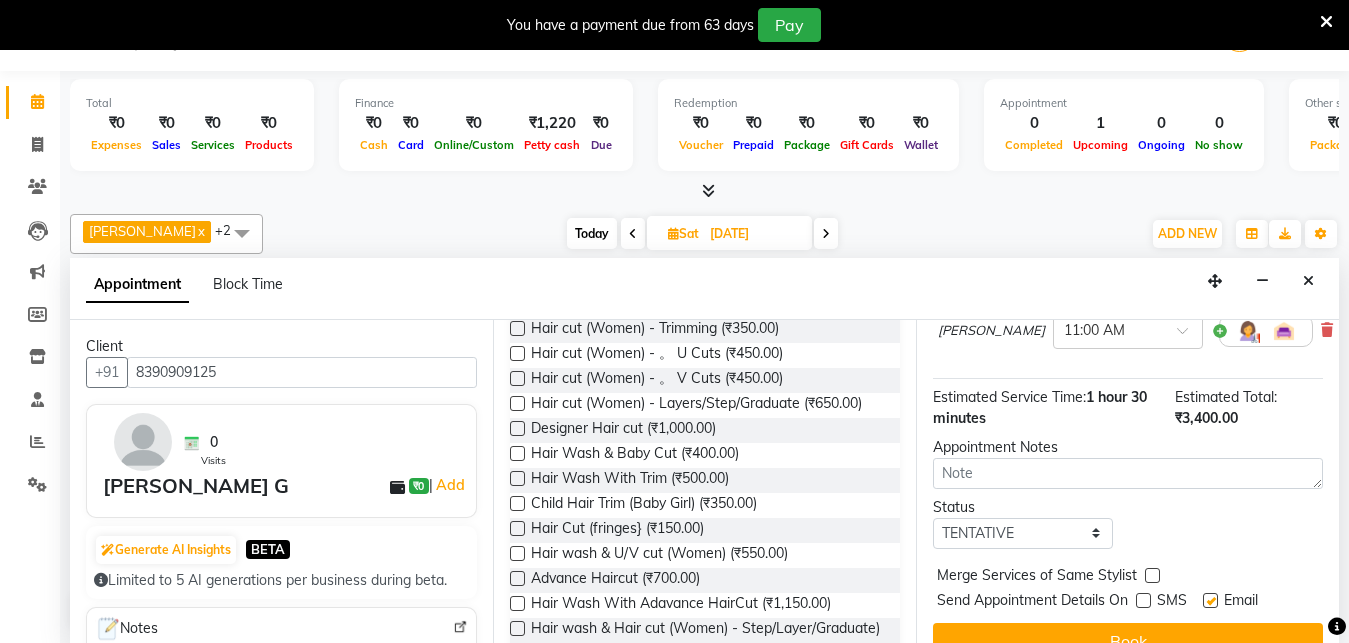 click at bounding box center (1210, 600) 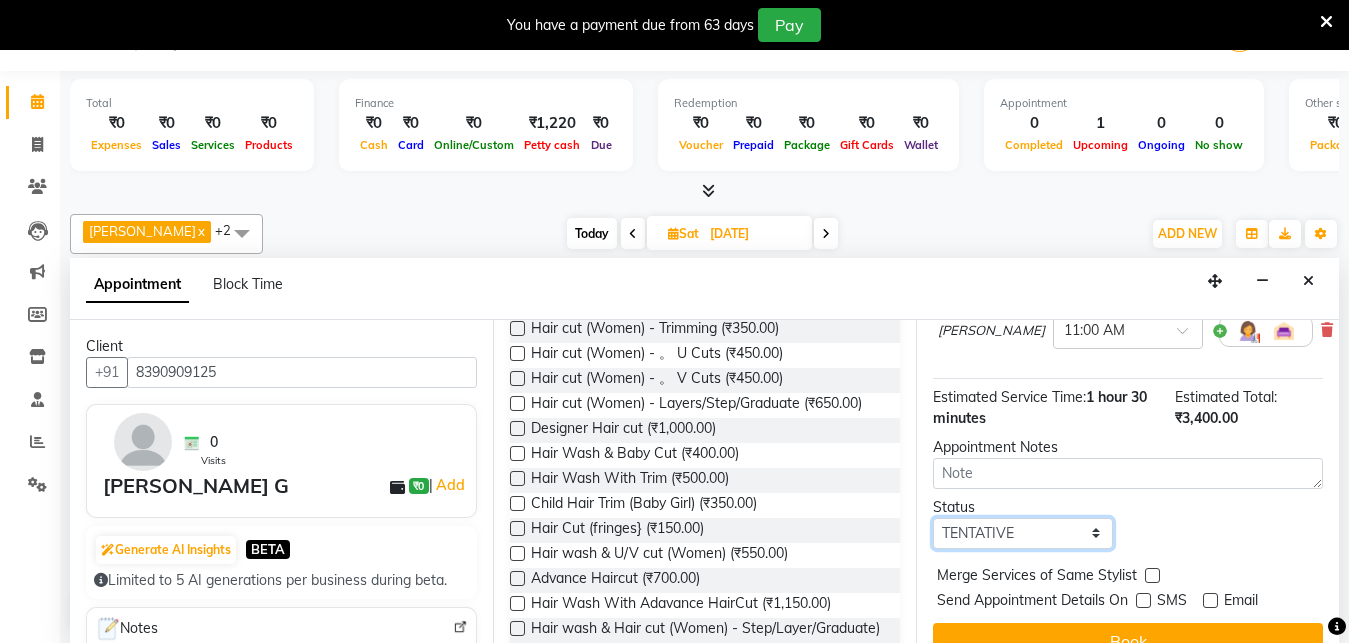click on "Select TENTATIVE CONFIRM UPCOMING" at bounding box center (1023, 533) 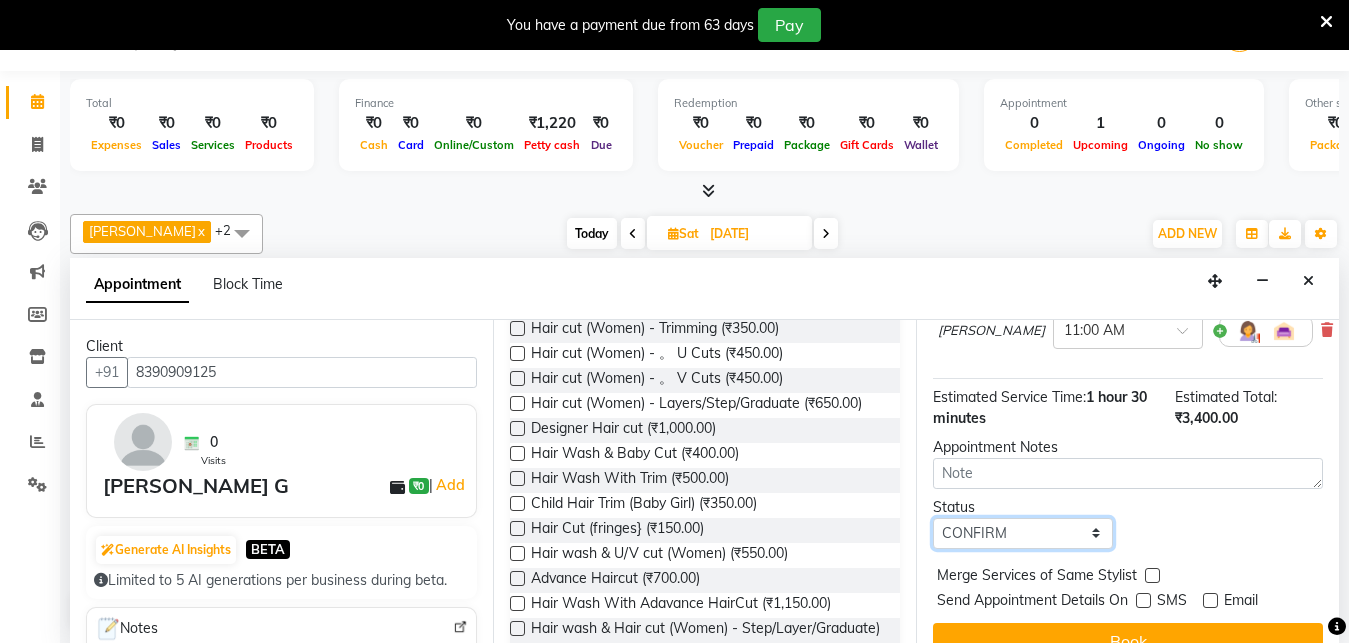 click on "CONFIRM" at bounding box center [0, 0] 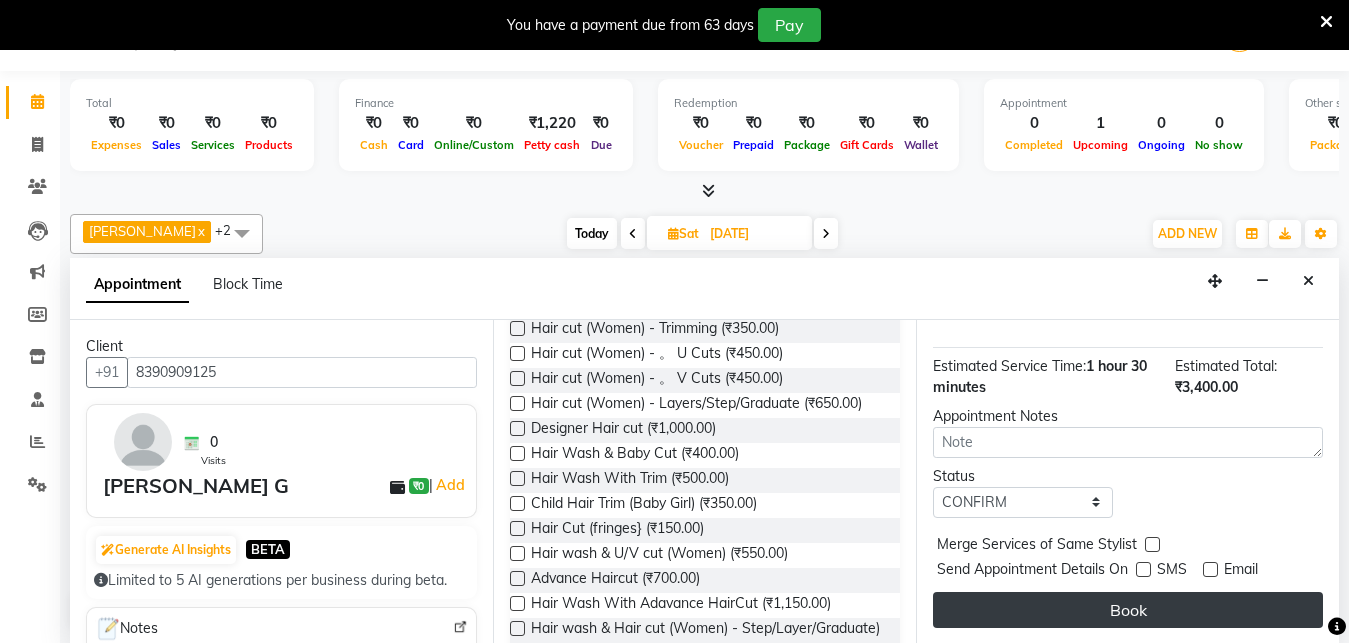click on "Book" at bounding box center [1128, 610] 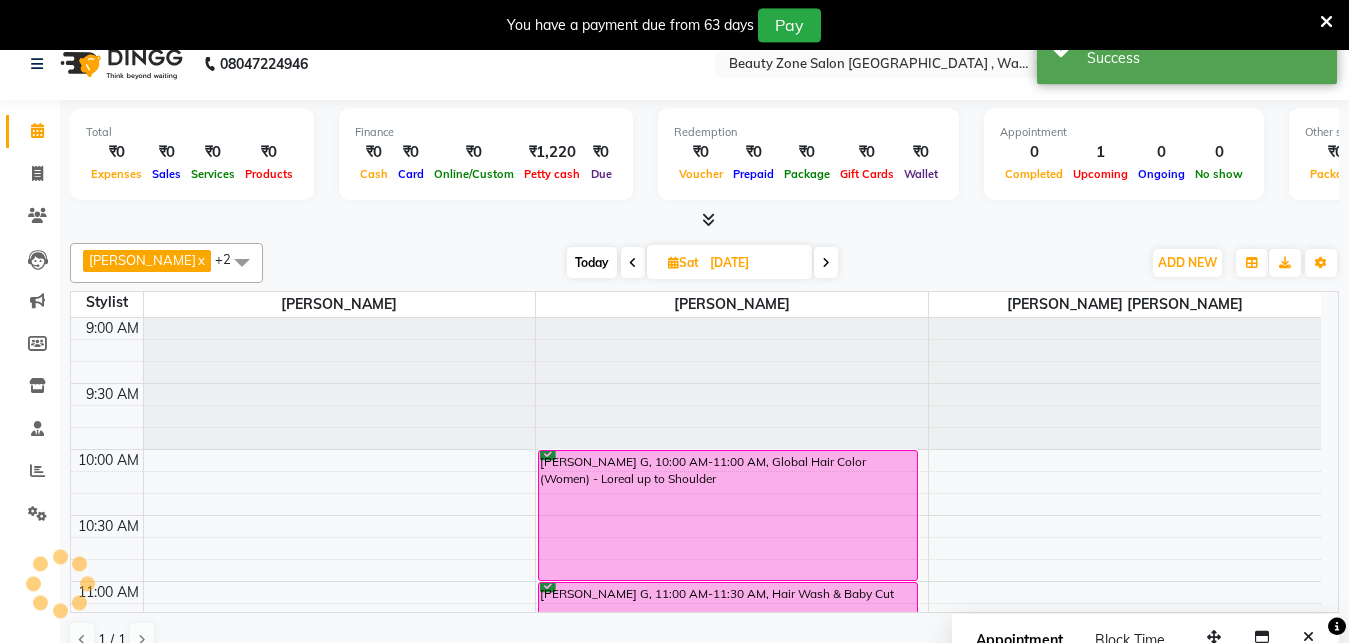 scroll, scrollTop: 0, scrollLeft: 0, axis: both 